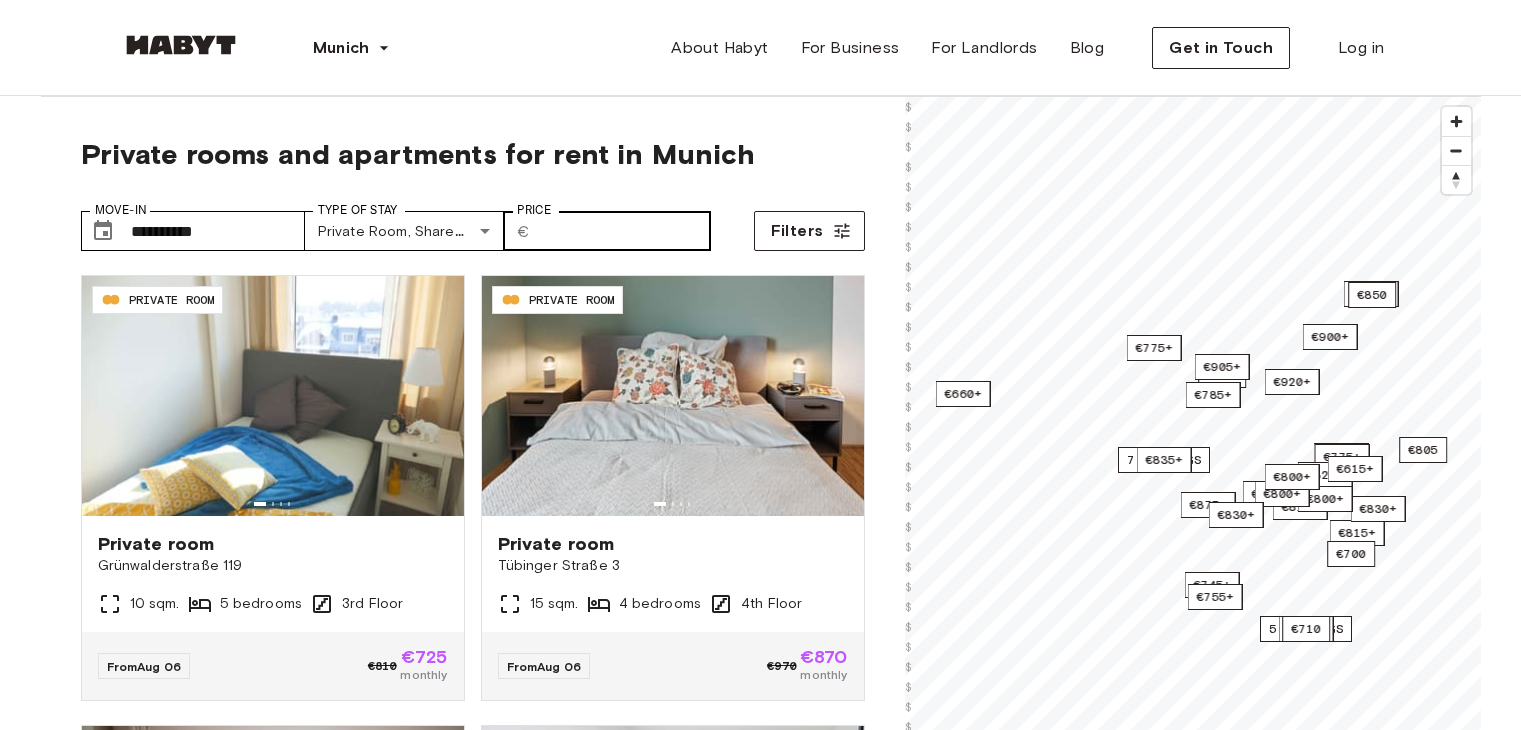 scroll, scrollTop: 0, scrollLeft: 0, axis: both 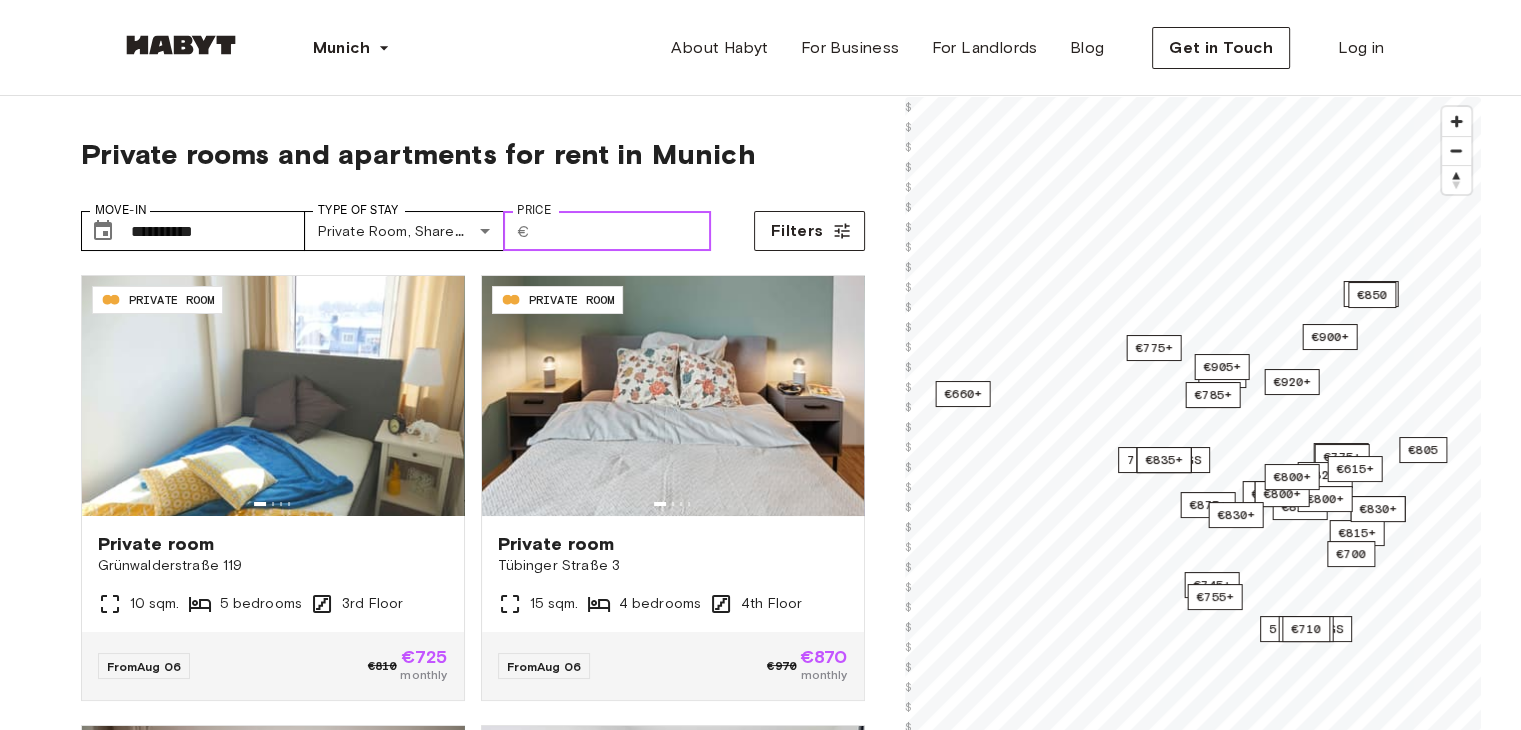click on "Price" at bounding box center [624, 231] 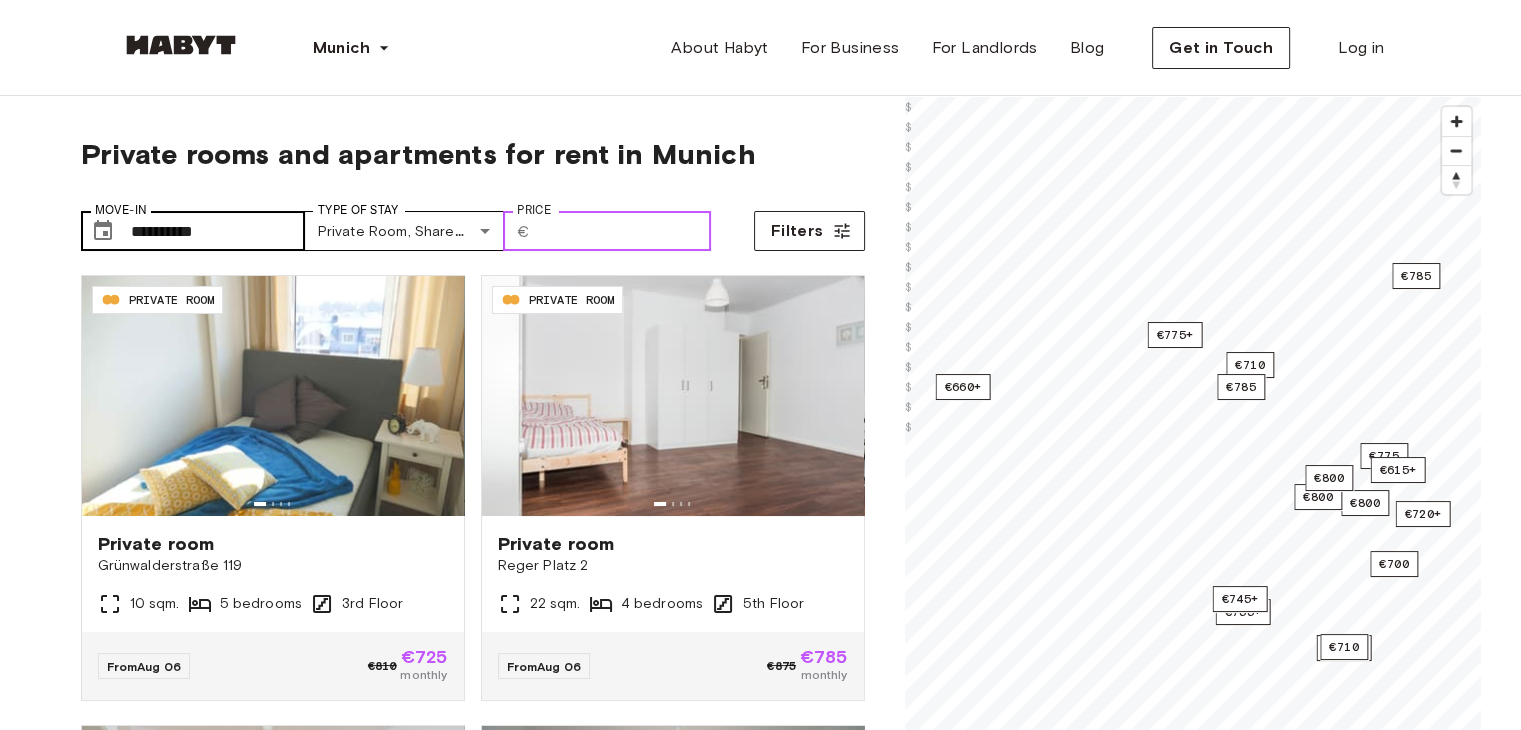type on "***" 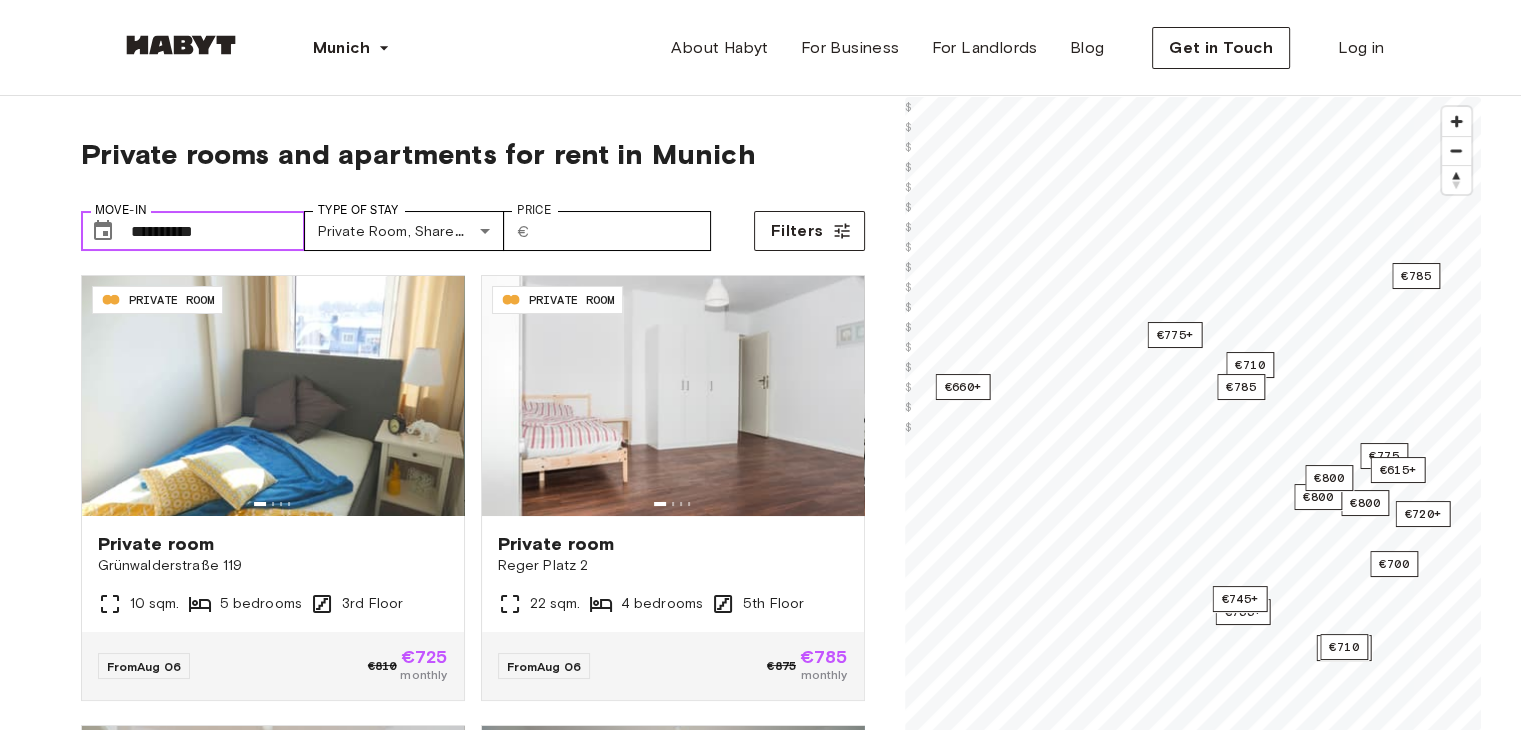 click on "**********" at bounding box center [218, 231] 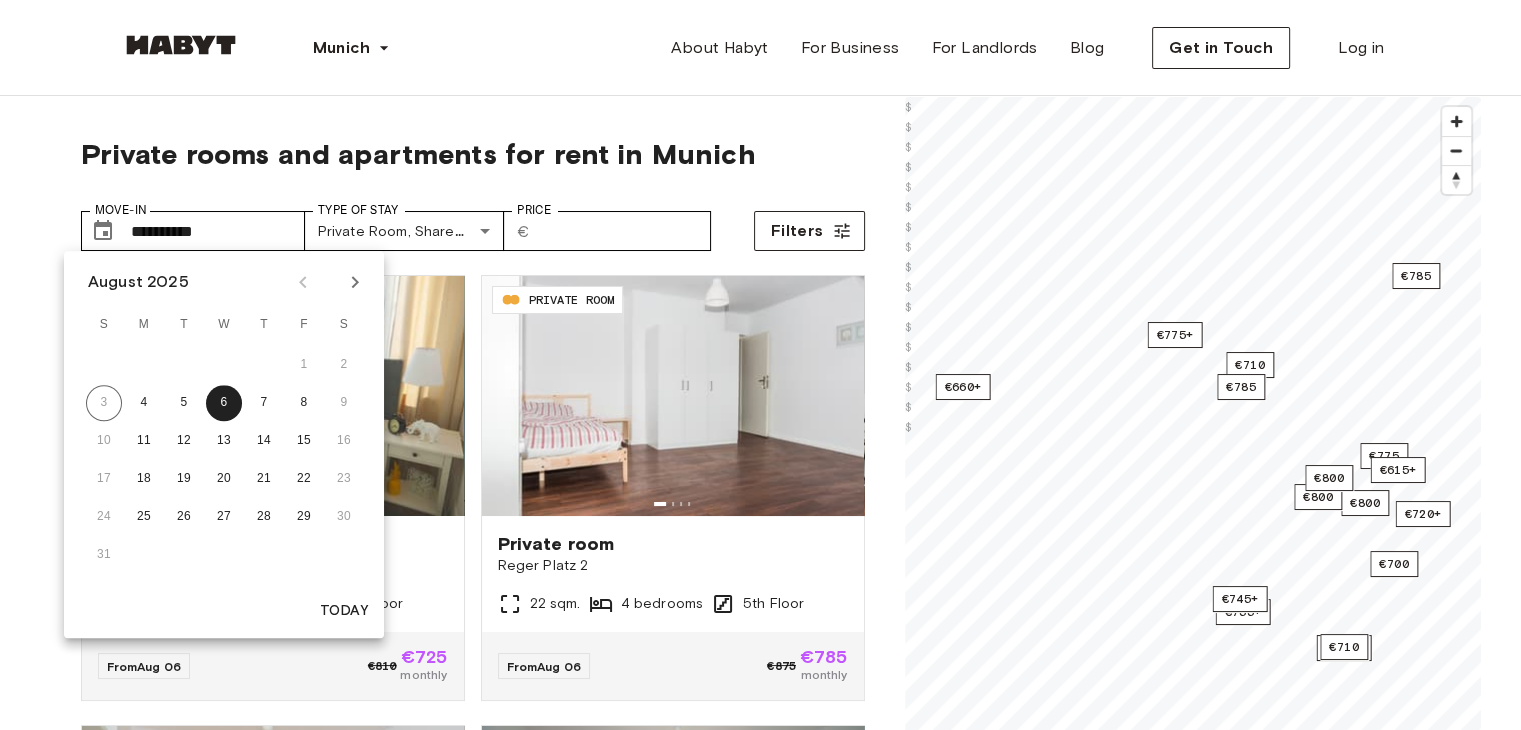 click 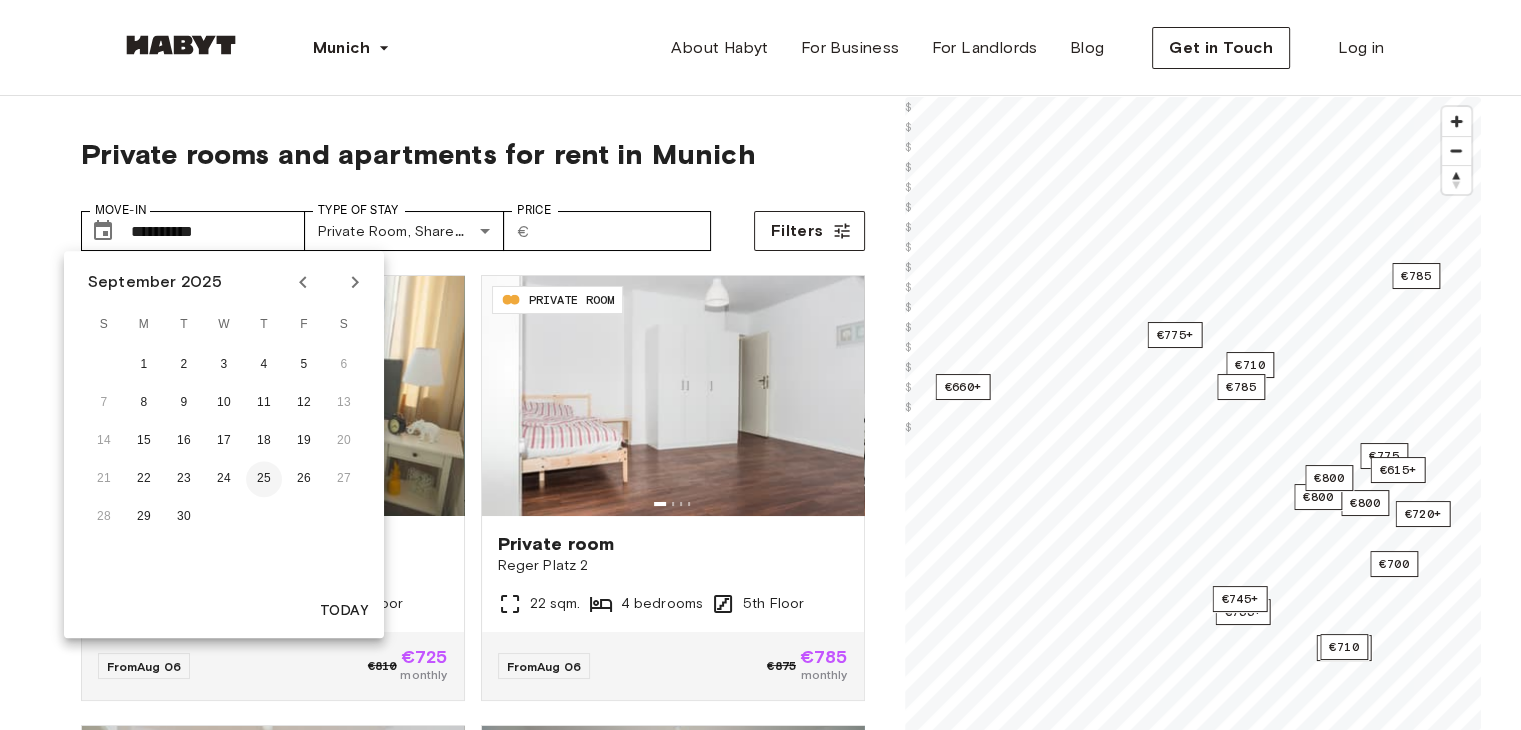 click on "25" at bounding box center [264, 479] 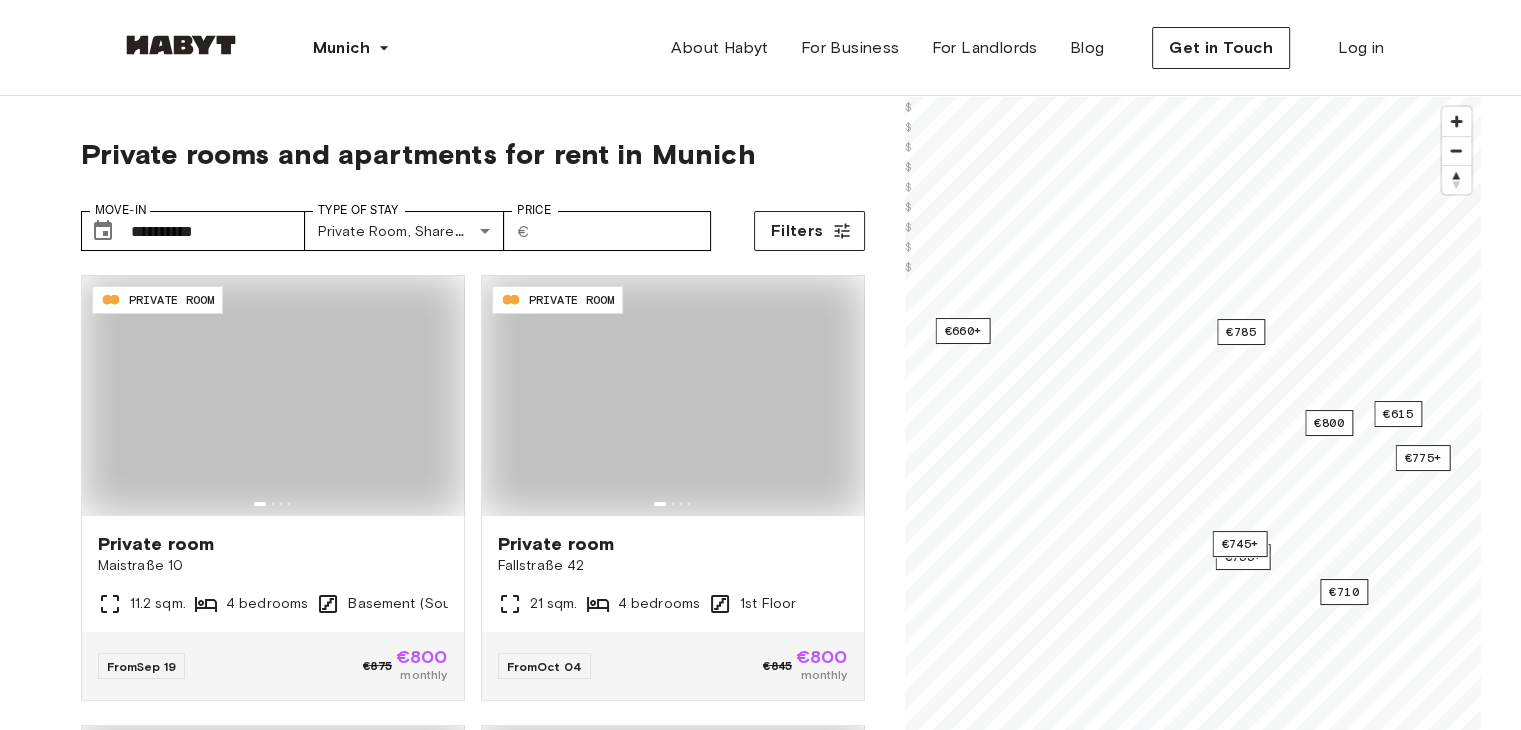 type on "**********" 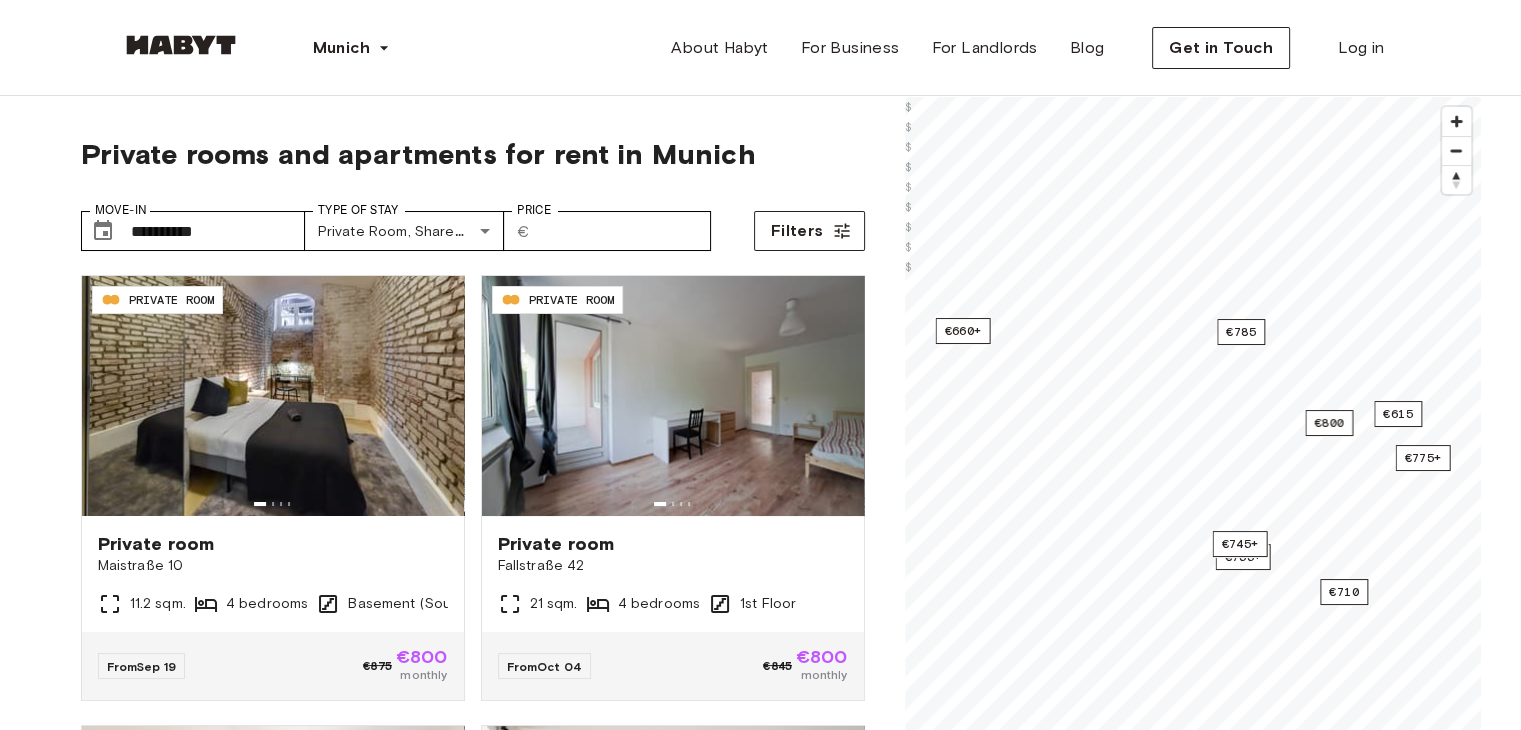 click on "**********" at bounding box center (473, 551) 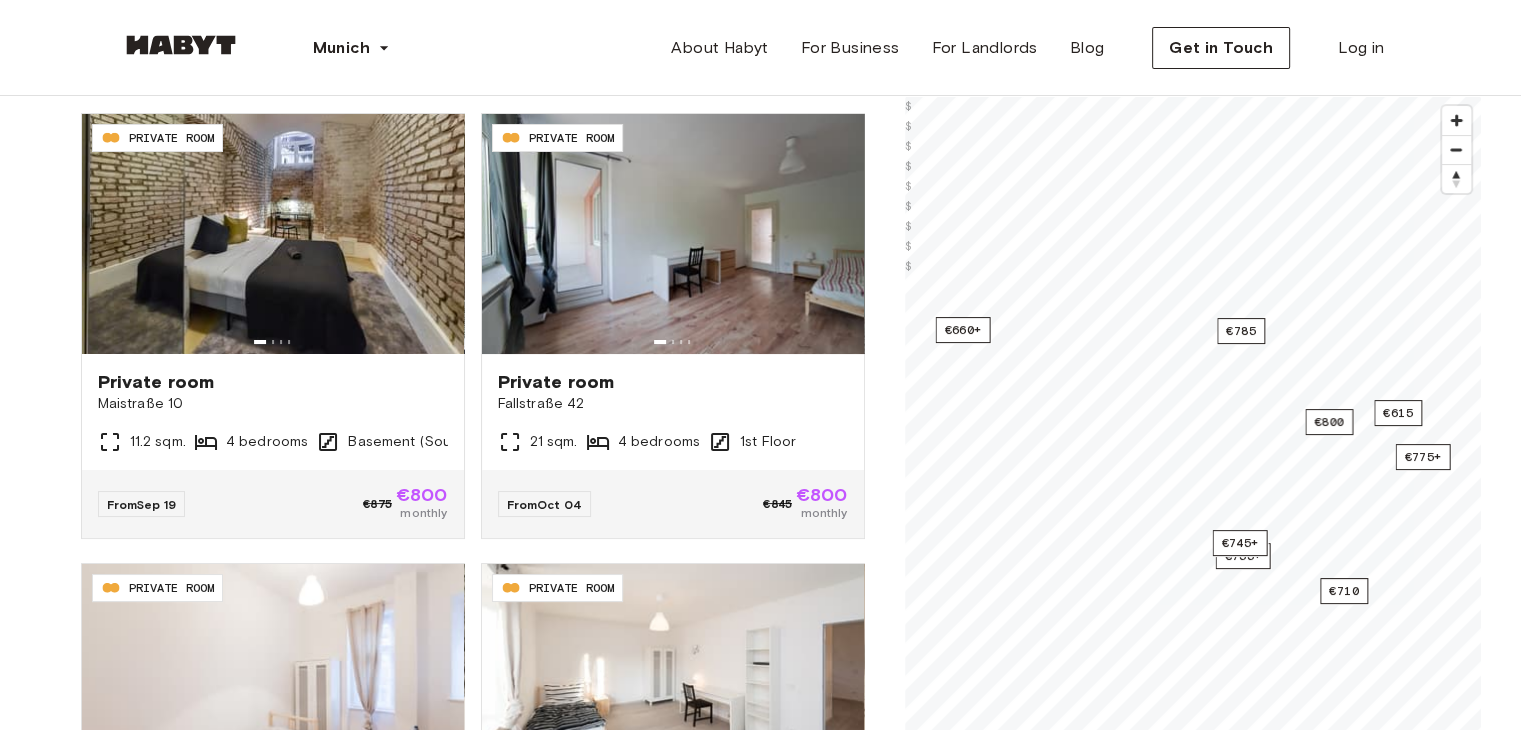 scroll, scrollTop: 162, scrollLeft: 0, axis: vertical 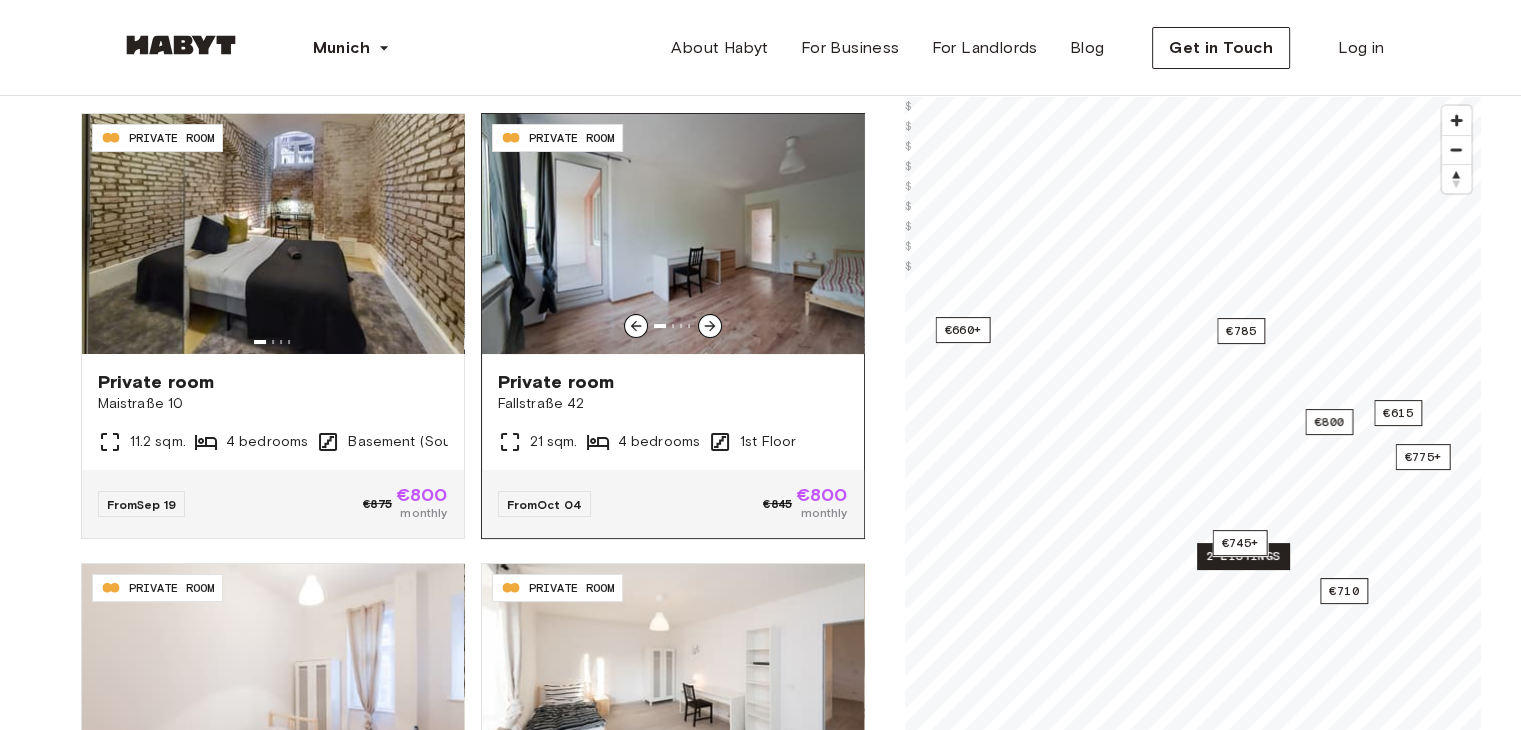 click 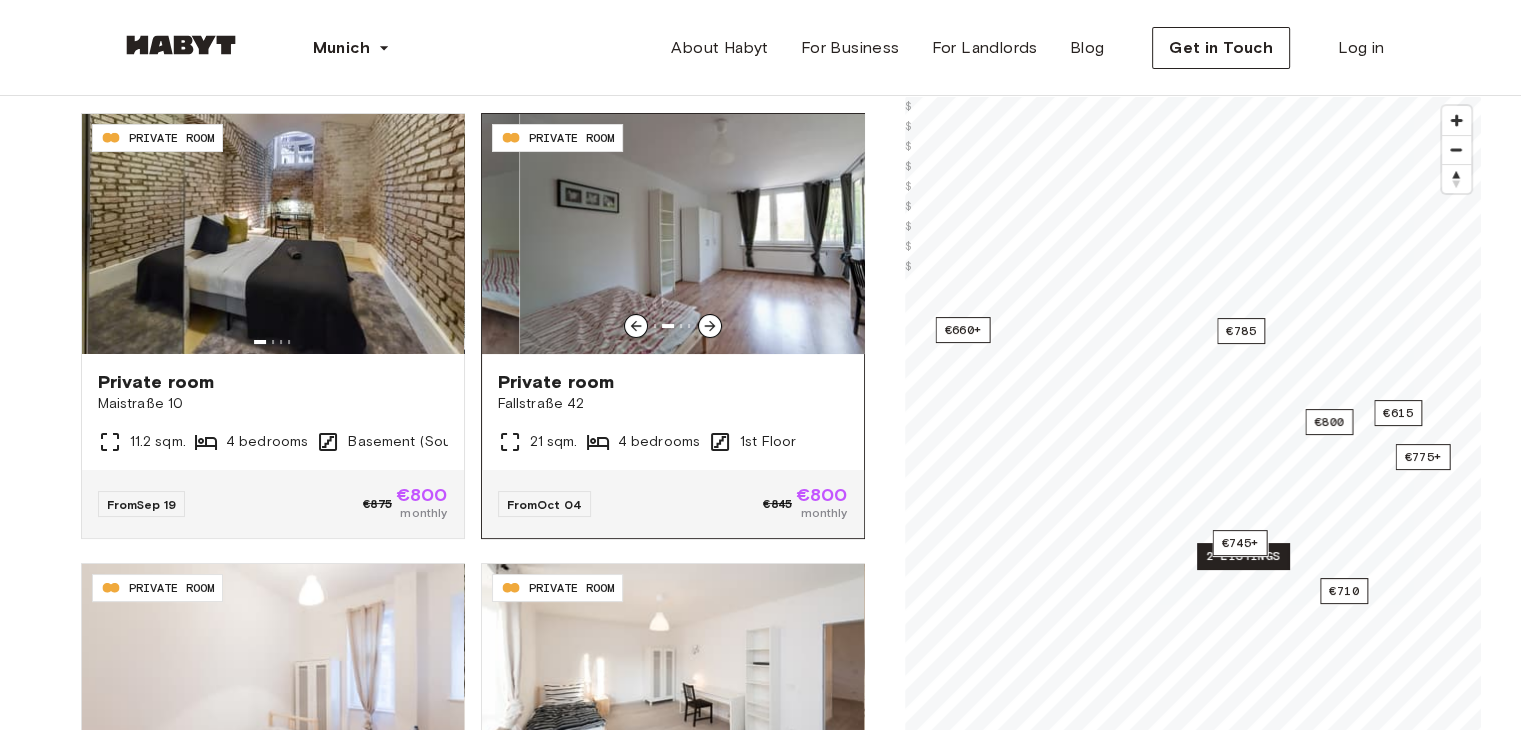 click 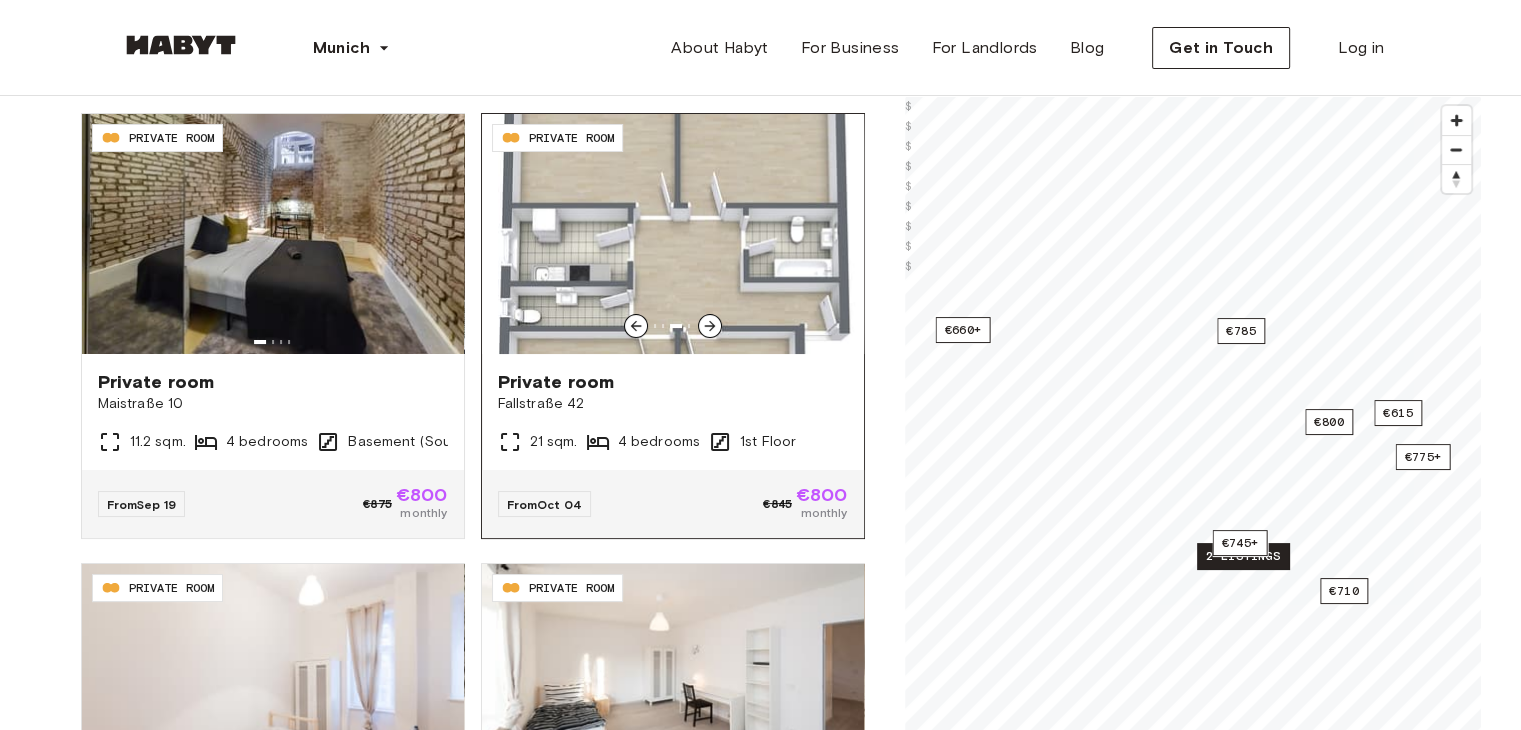 click 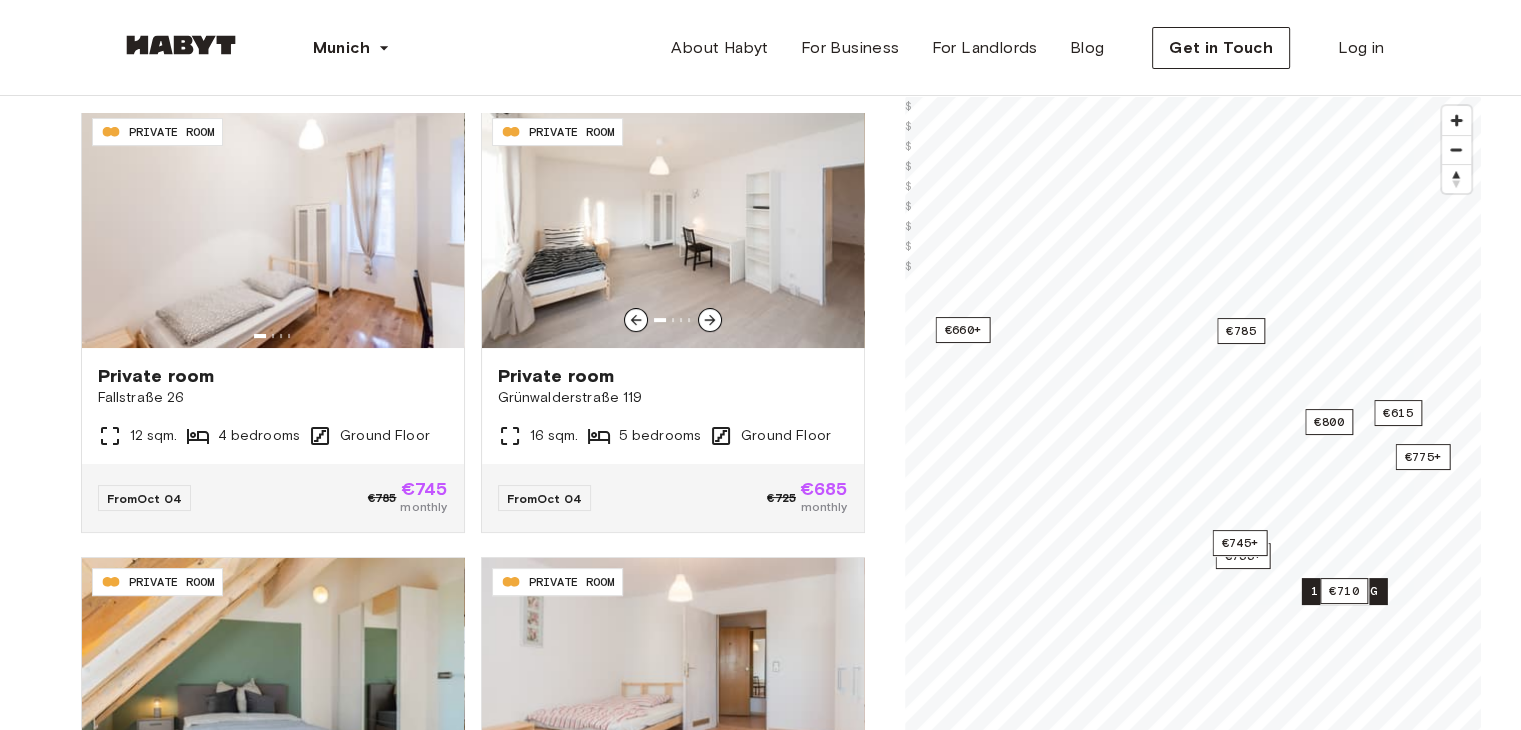 scroll, scrollTop: 386, scrollLeft: 0, axis: vertical 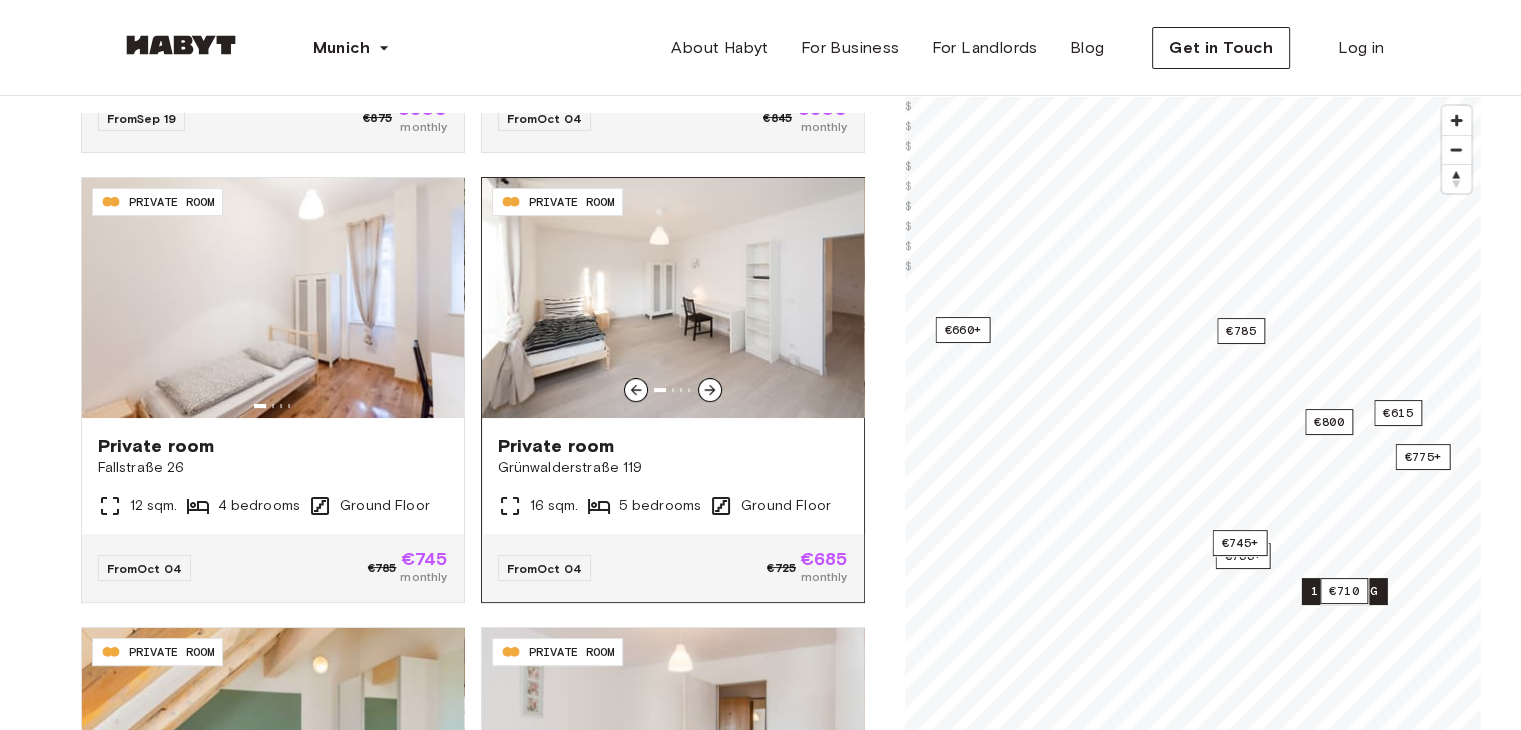 click 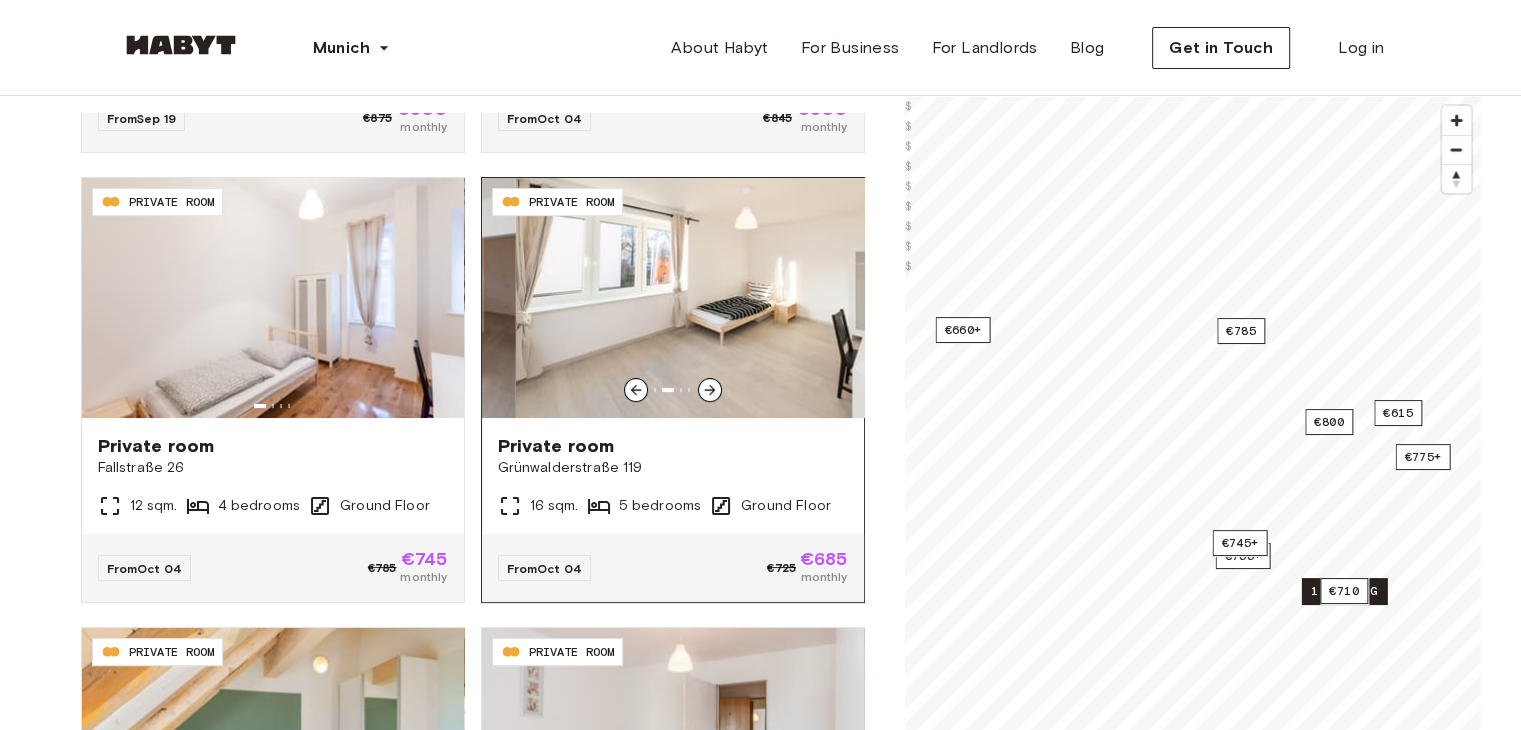 click 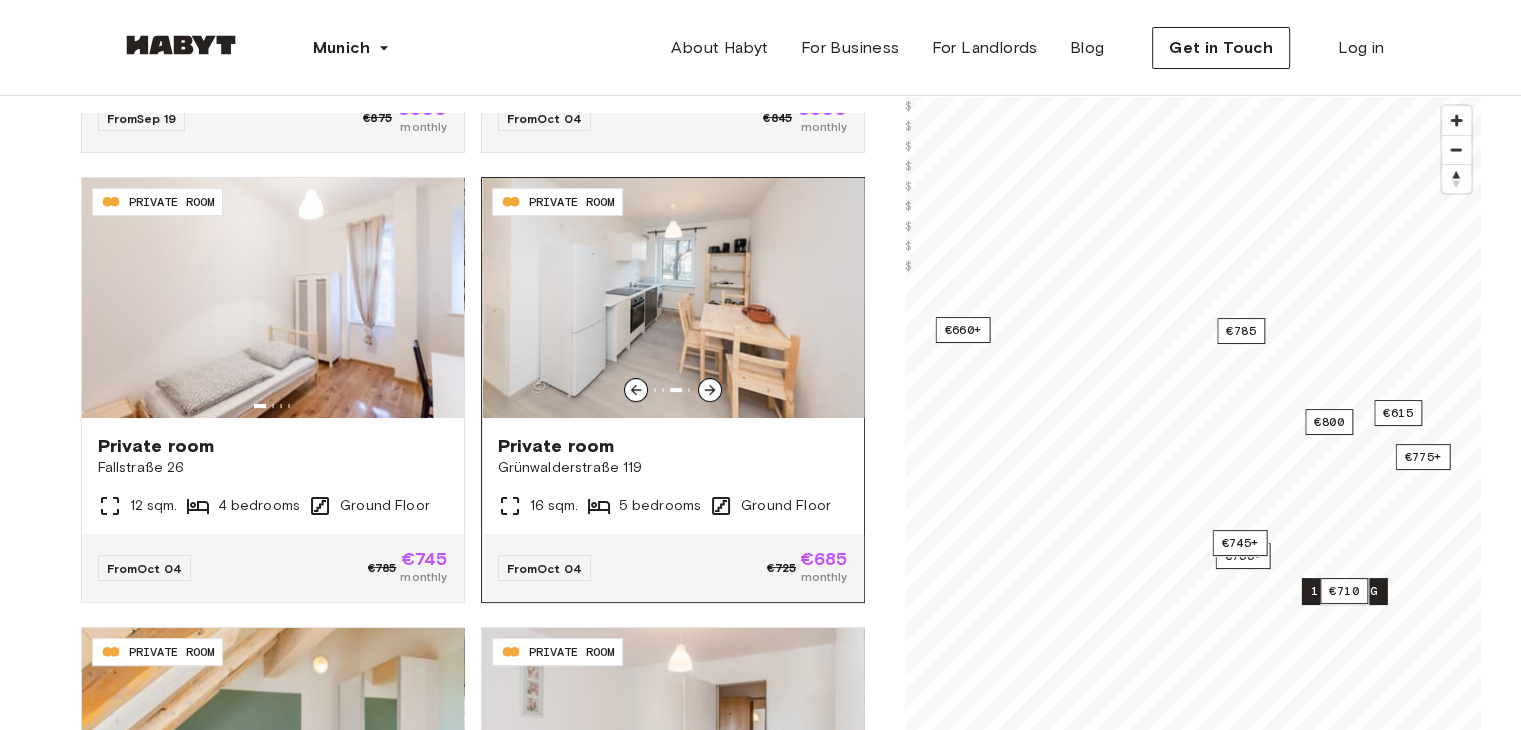 click 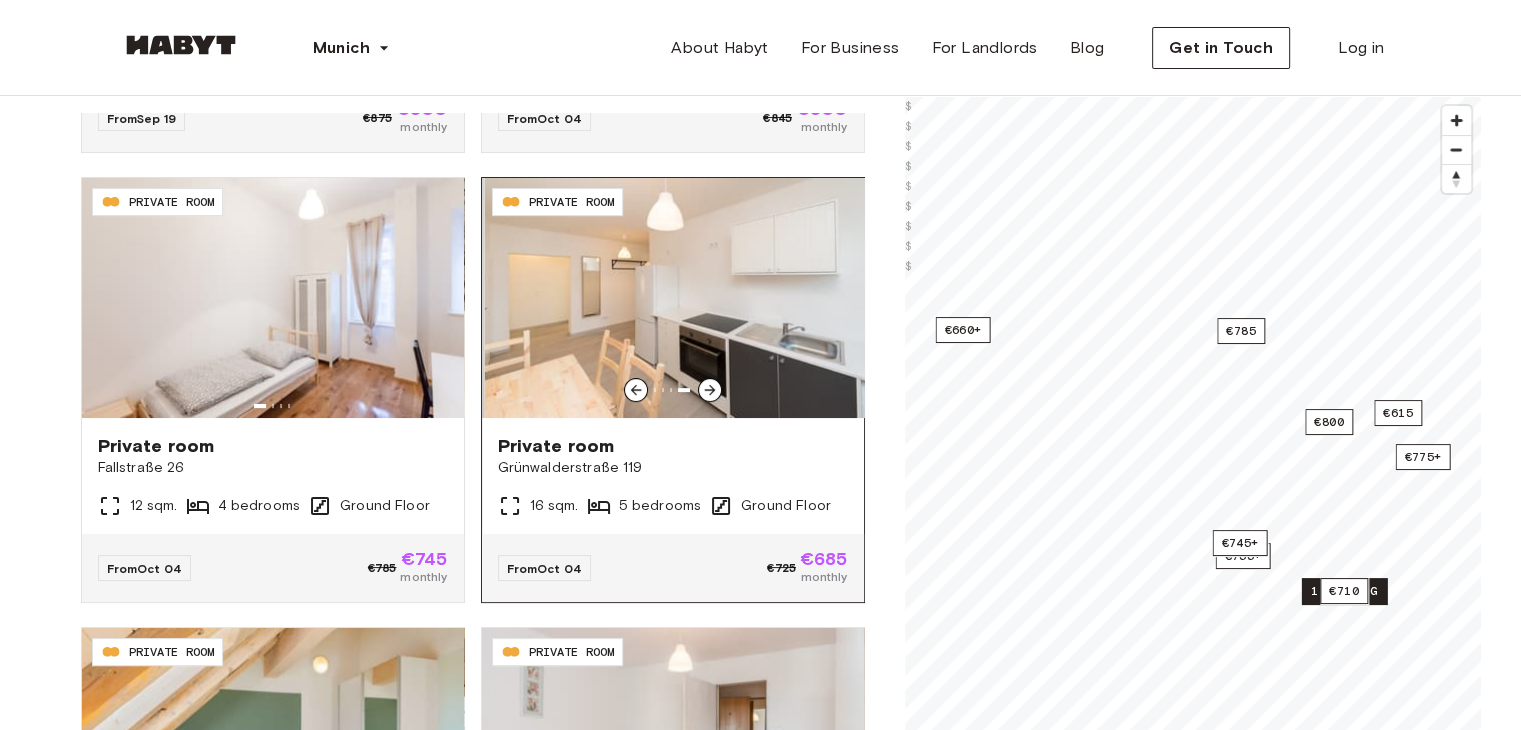 click 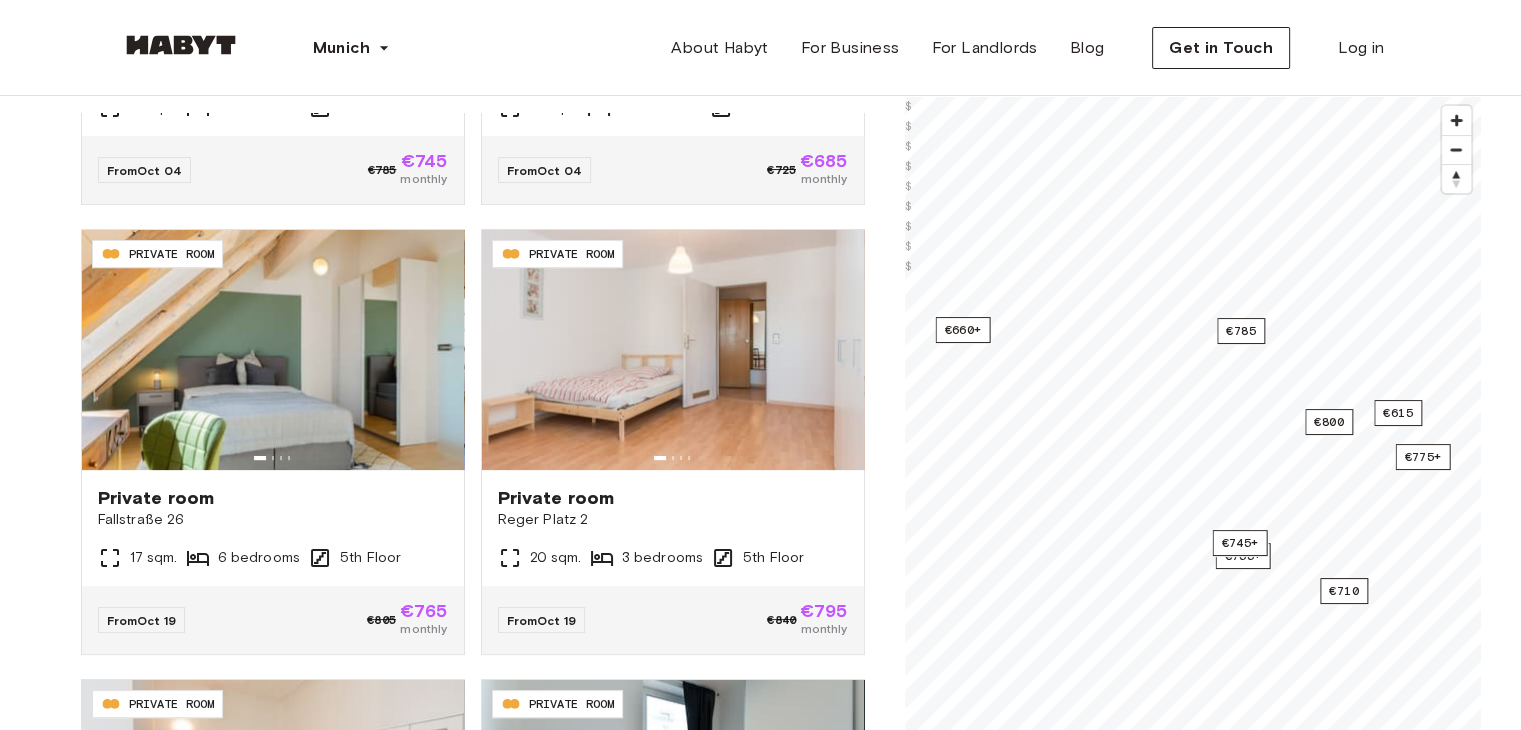 scroll, scrollTop: 783, scrollLeft: 0, axis: vertical 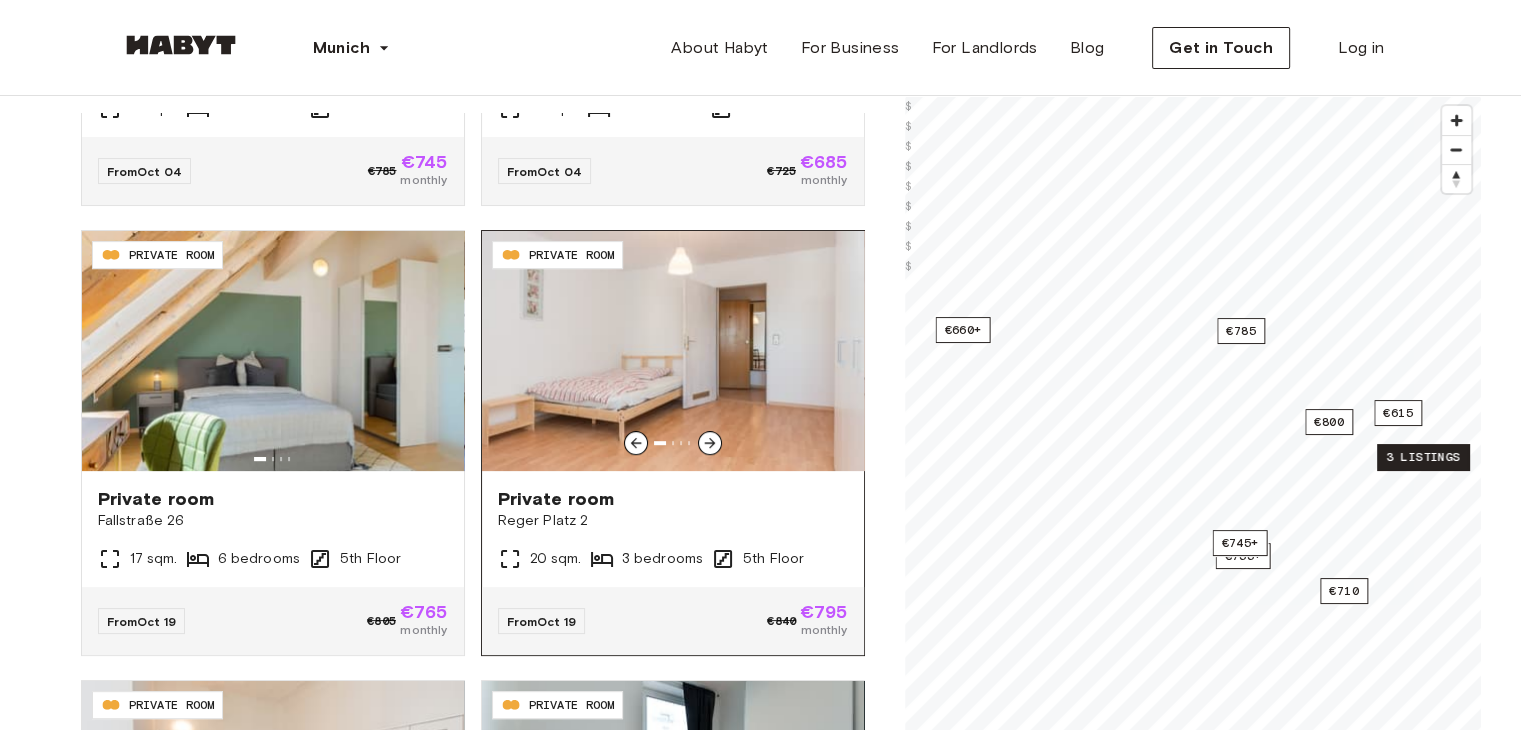 click at bounding box center (673, 351) 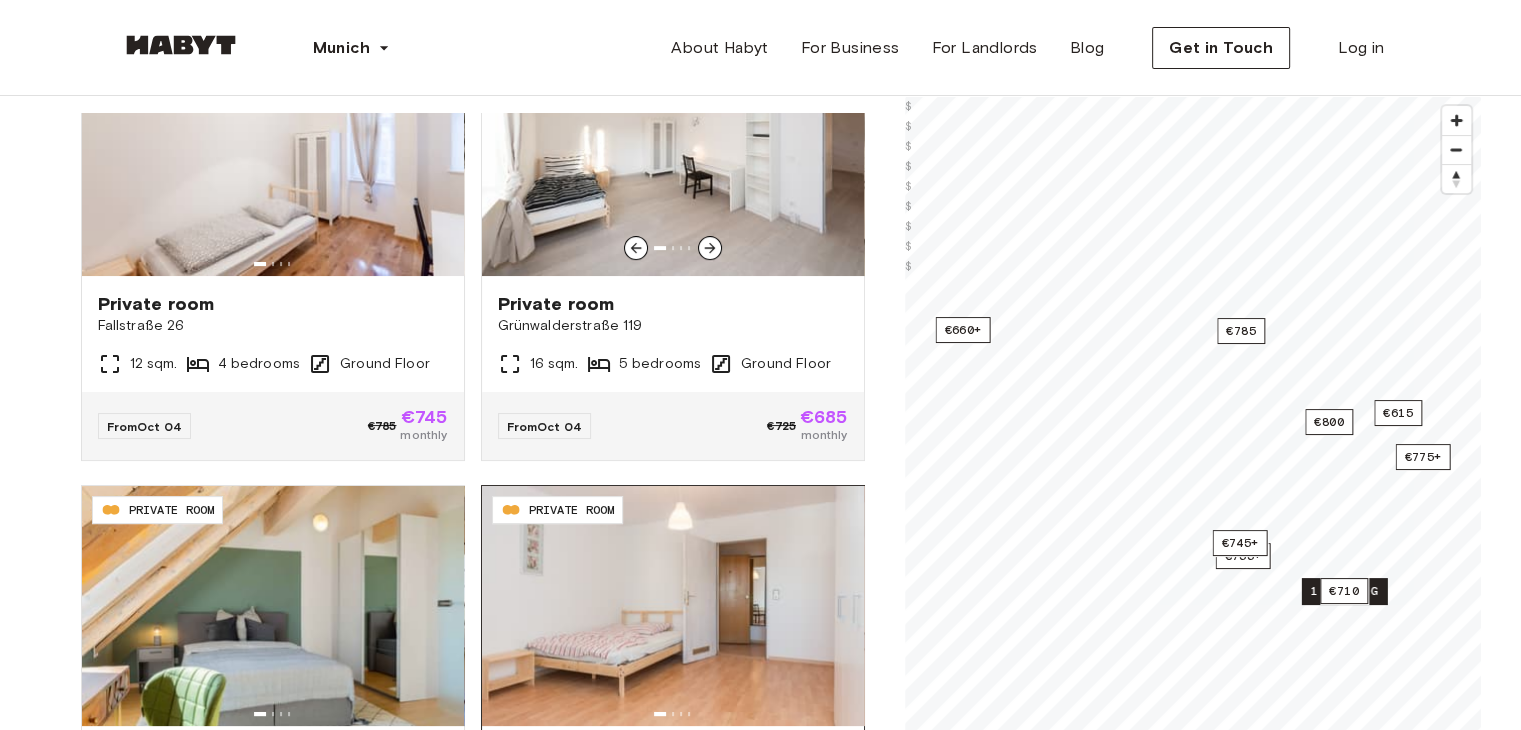 scroll, scrollTop: 376, scrollLeft: 0, axis: vertical 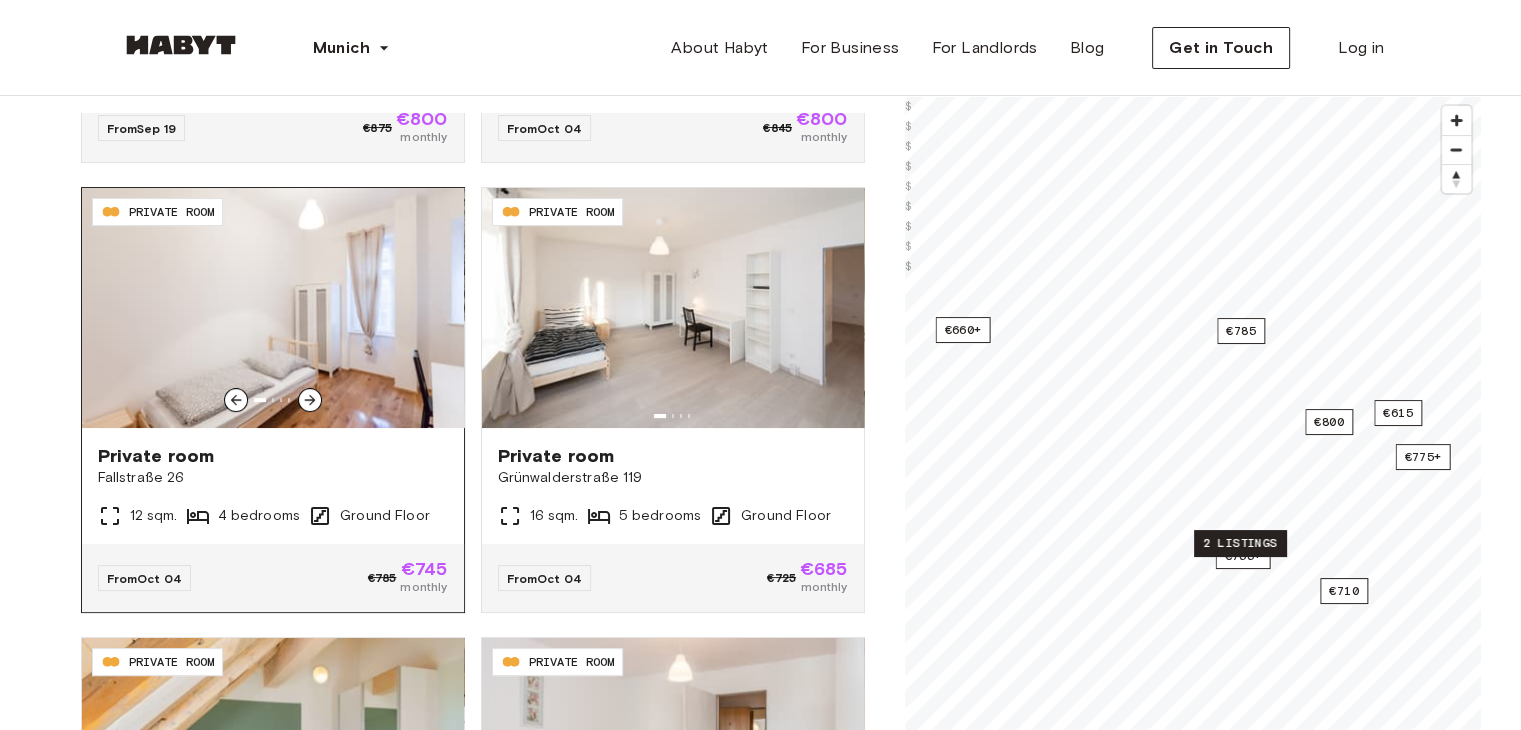 click at bounding box center [273, 308] 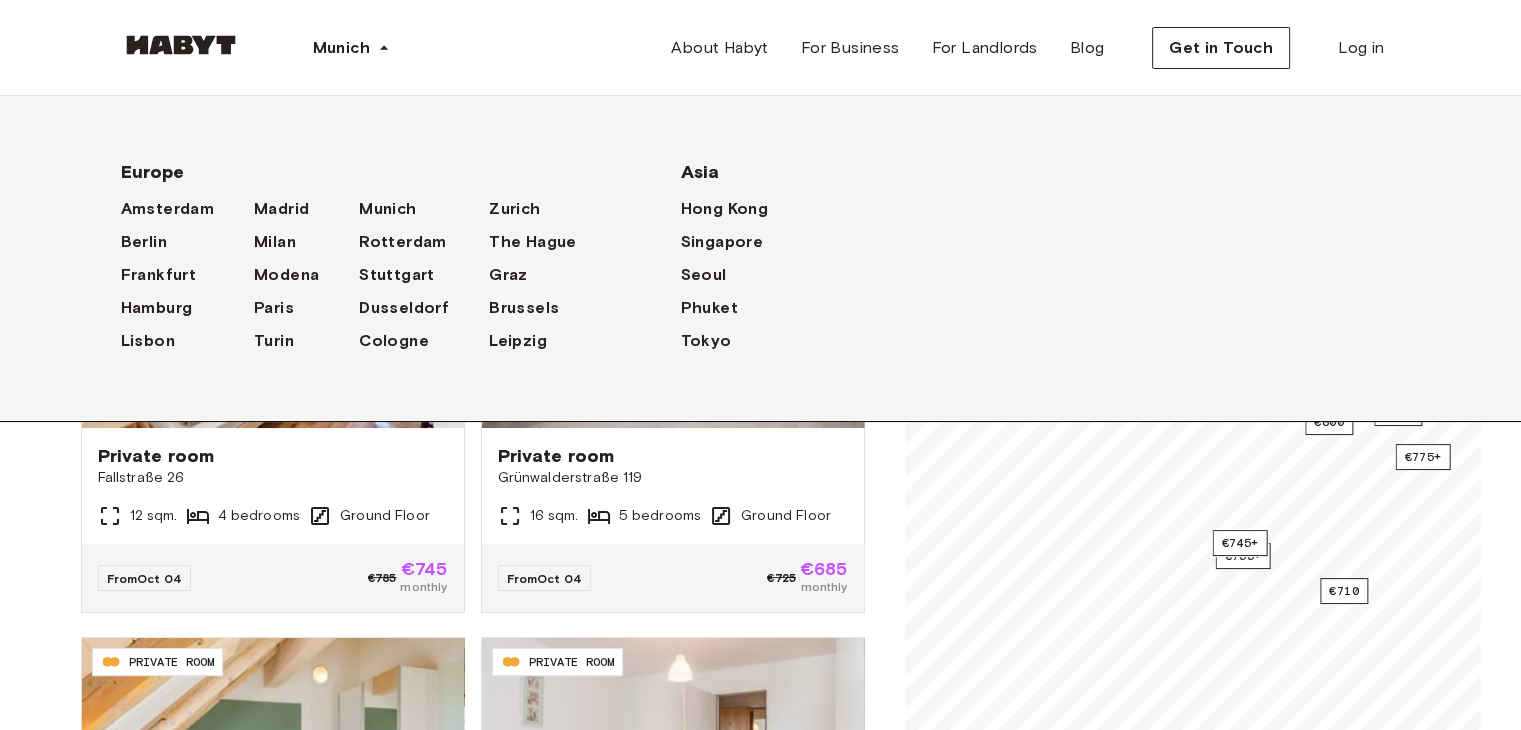 click on "Europe Amsterdam Berlin Frankfurt Hamburg Lisbon Madrid Milan Modena Paris Turin Munich Rotterdam Stuttgart Dusseldorf Cologne Zurich The Hague Graz Brussels Leipzig Asia Hong Kong Singapore Seoul Phuket Tokyo" at bounding box center [760, 259] 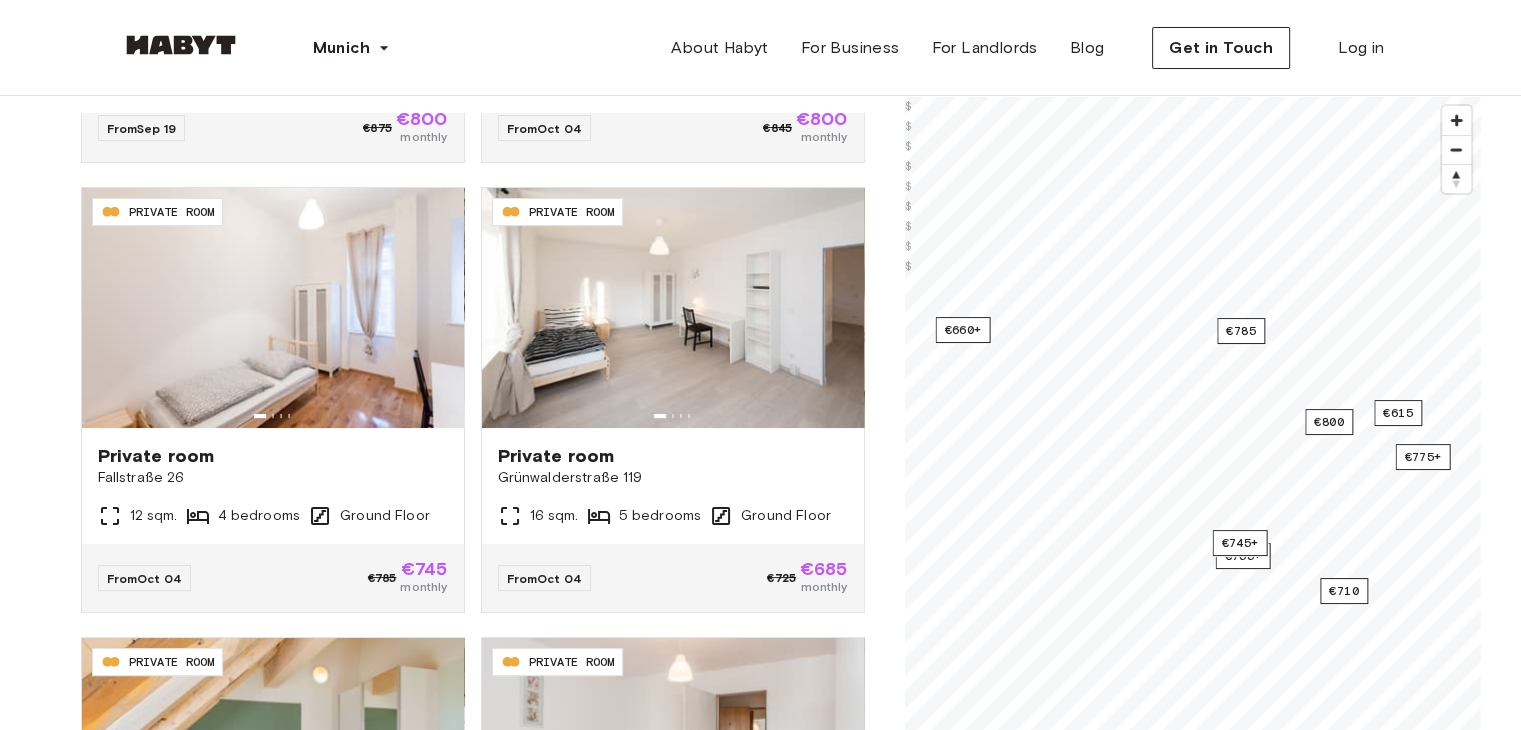 click on "**********" at bounding box center (760, 1827) 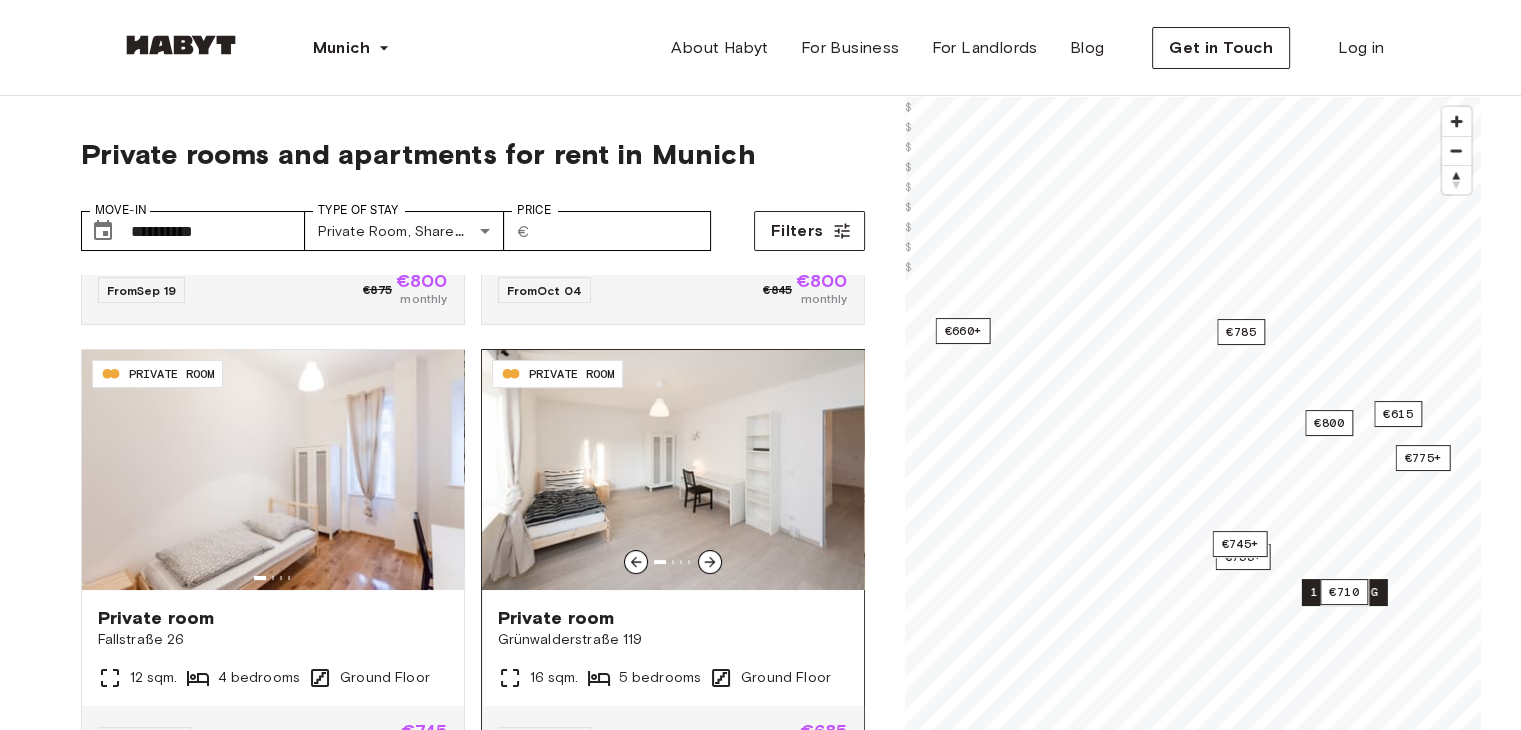 scroll, scrollTop: 0, scrollLeft: 0, axis: both 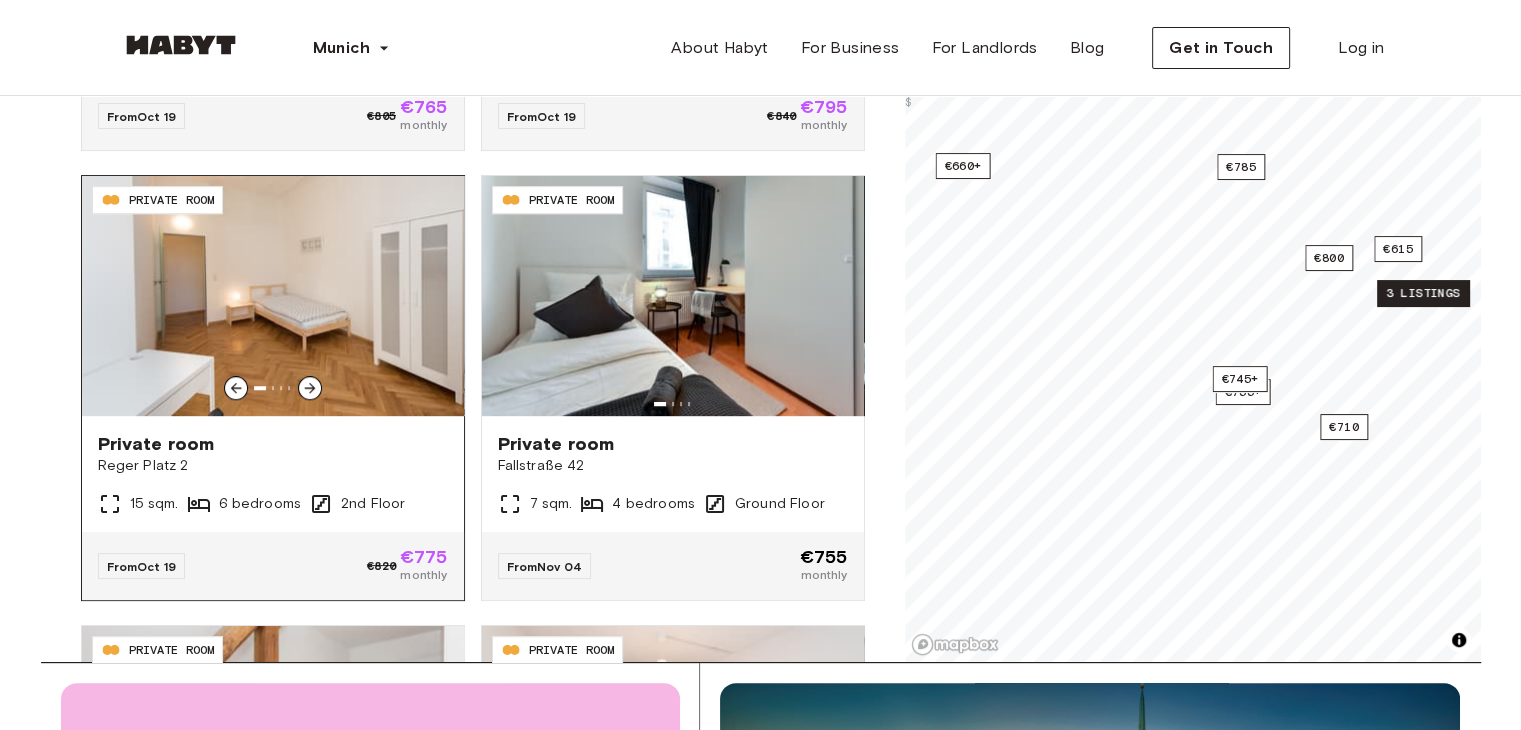 click at bounding box center [273, 296] 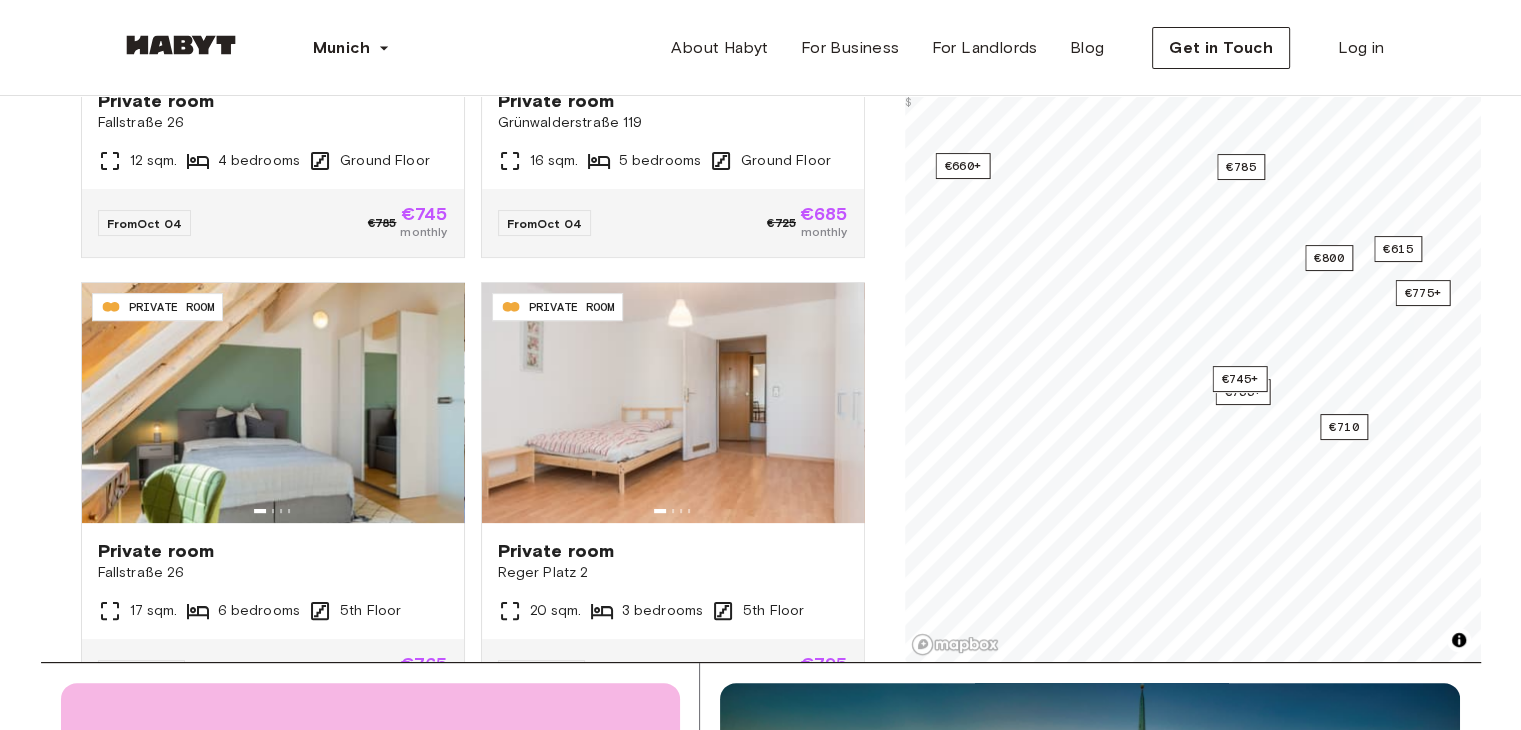 scroll, scrollTop: 0, scrollLeft: 0, axis: both 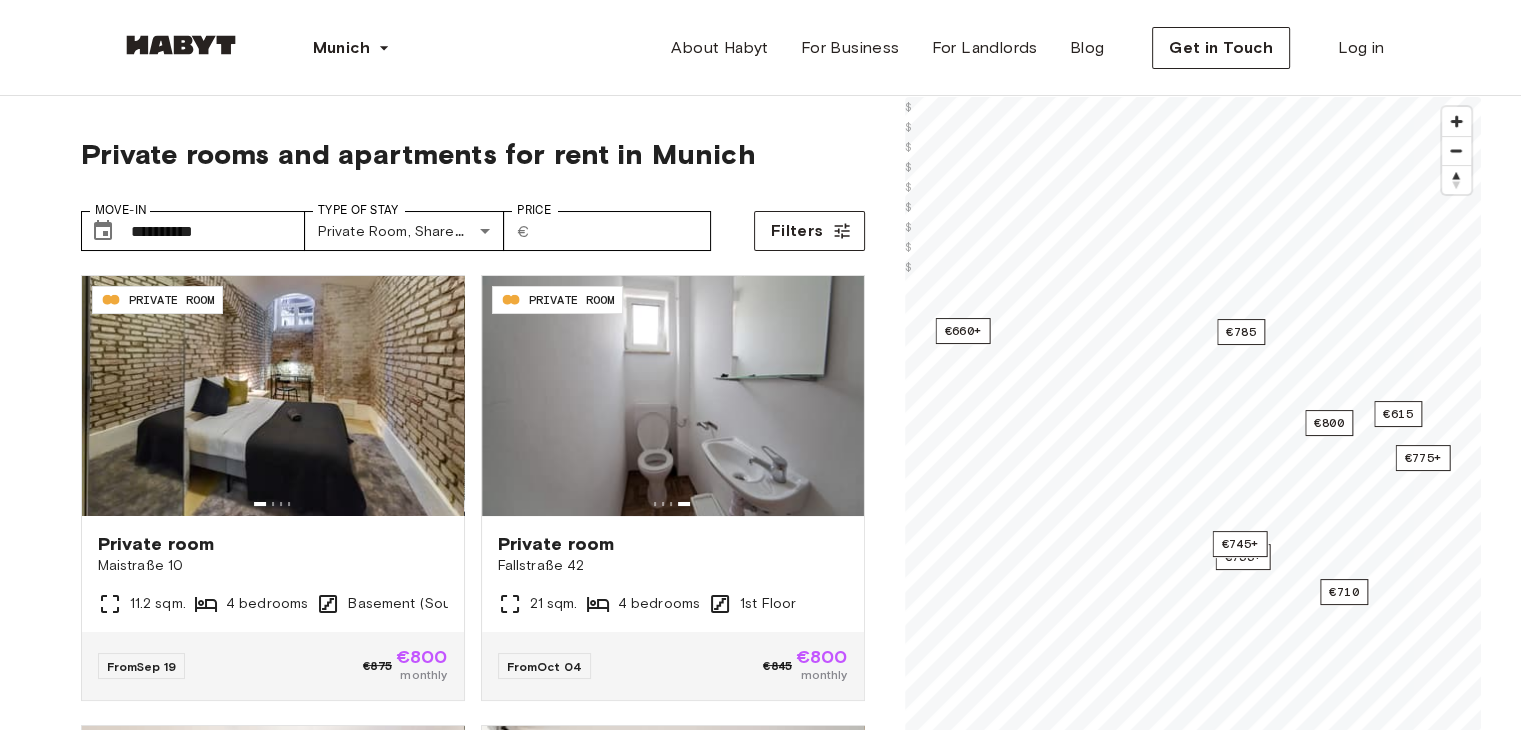 click on "**********" at bounding box center [473, 223] 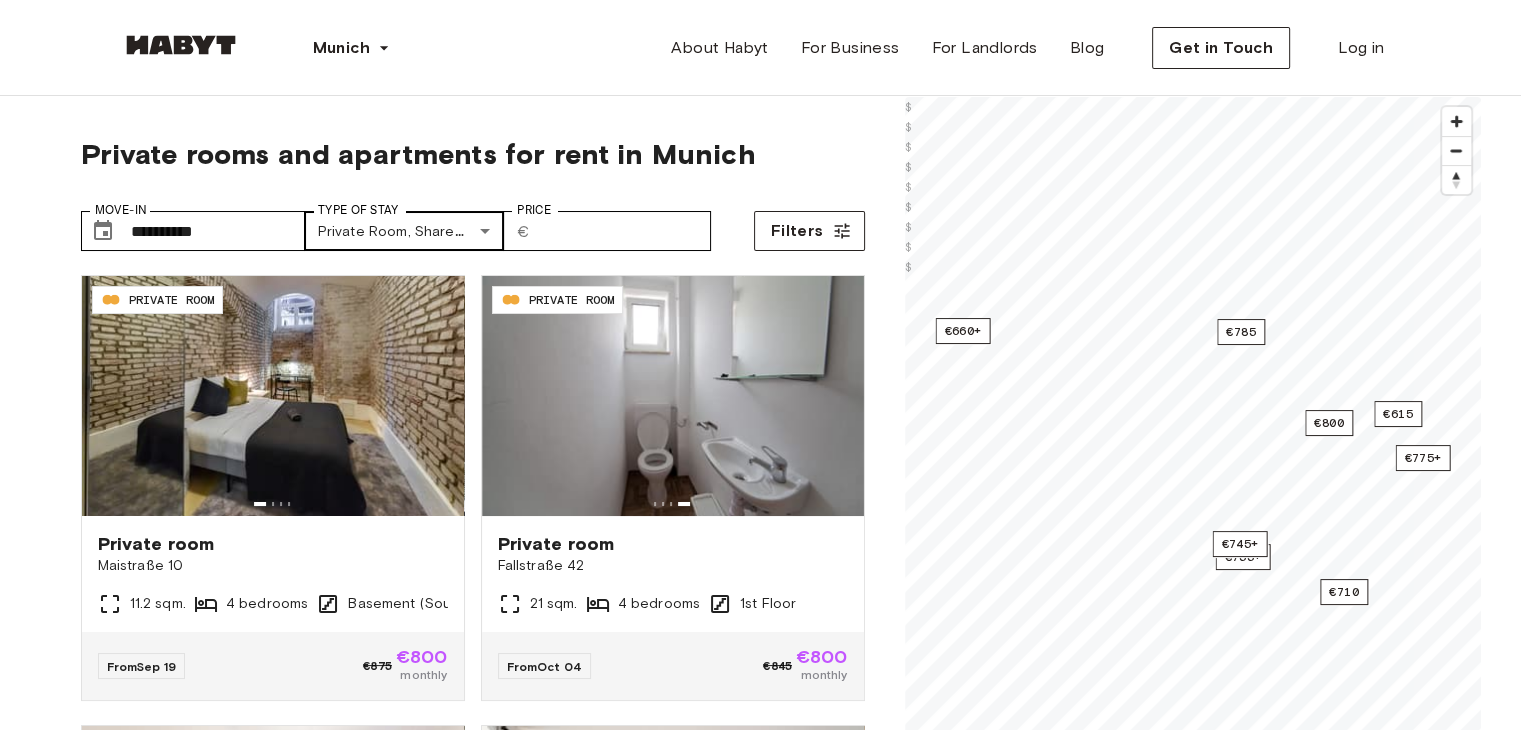 click on "**********" at bounding box center [760, 2408] 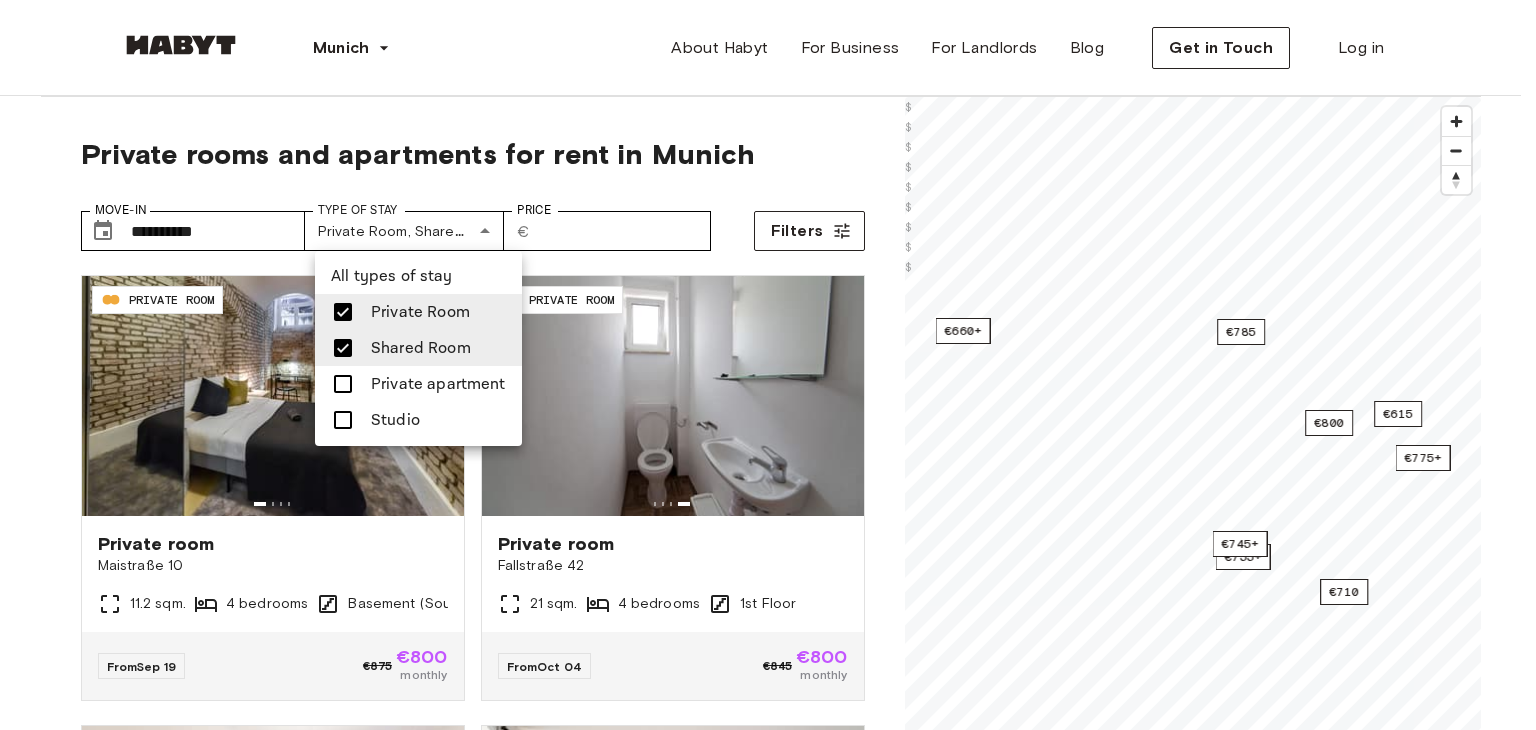 click at bounding box center (768, 365) 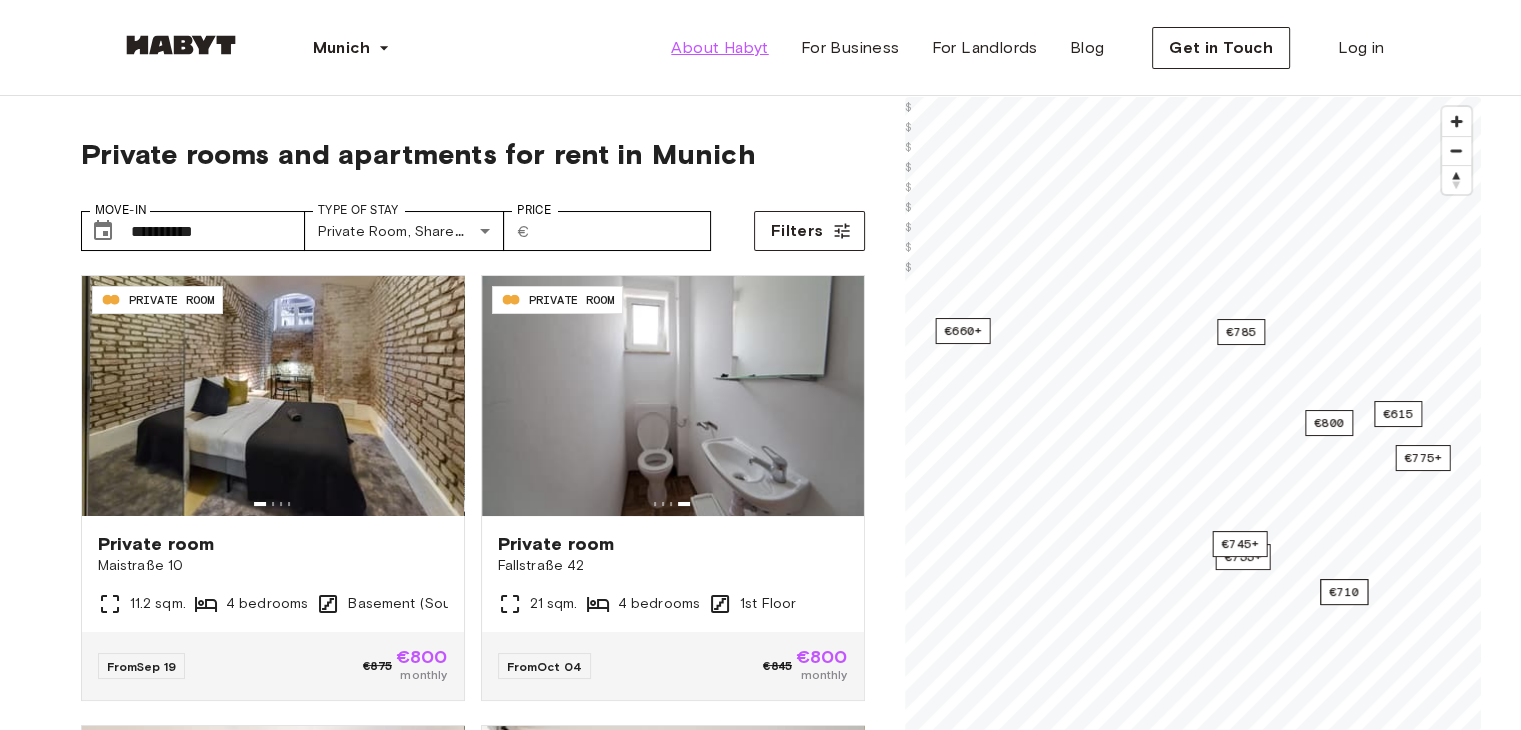 click on "About Habyt" at bounding box center (719, 48) 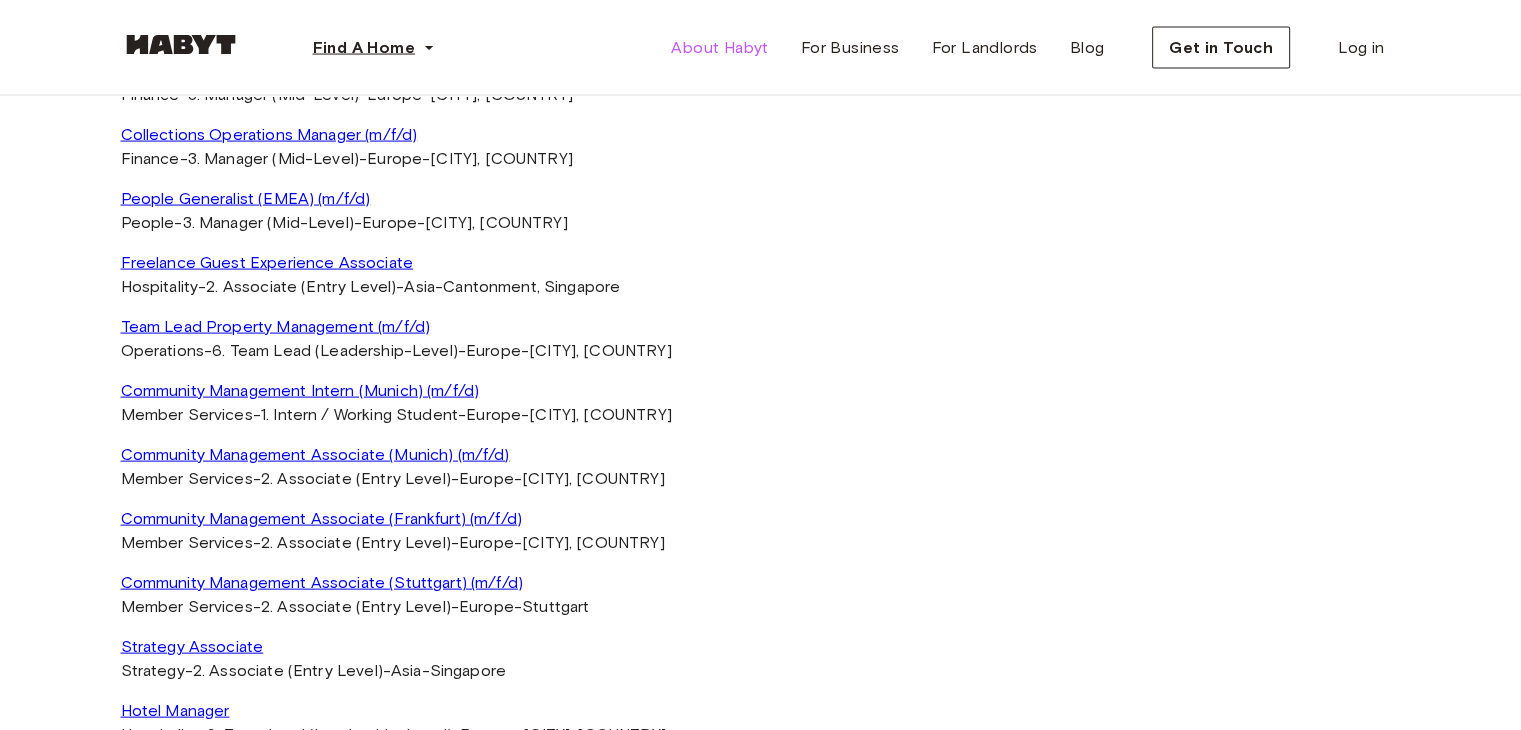 scroll, scrollTop: 4136, scrollLeft: 0, axis: vertical 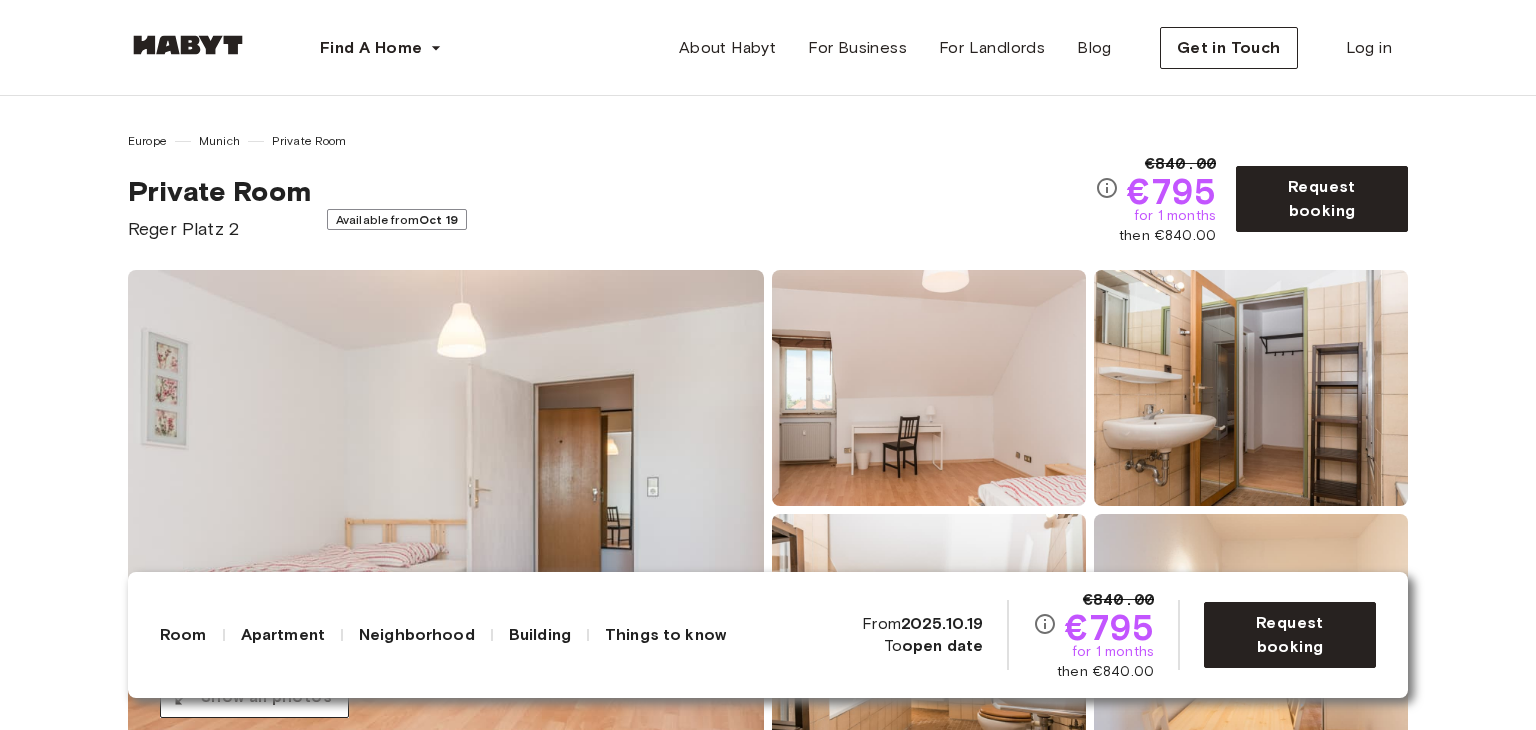 click on "Private Room Reger Platz 2 Available from  Oct 19" at bounding box center (611, 208) 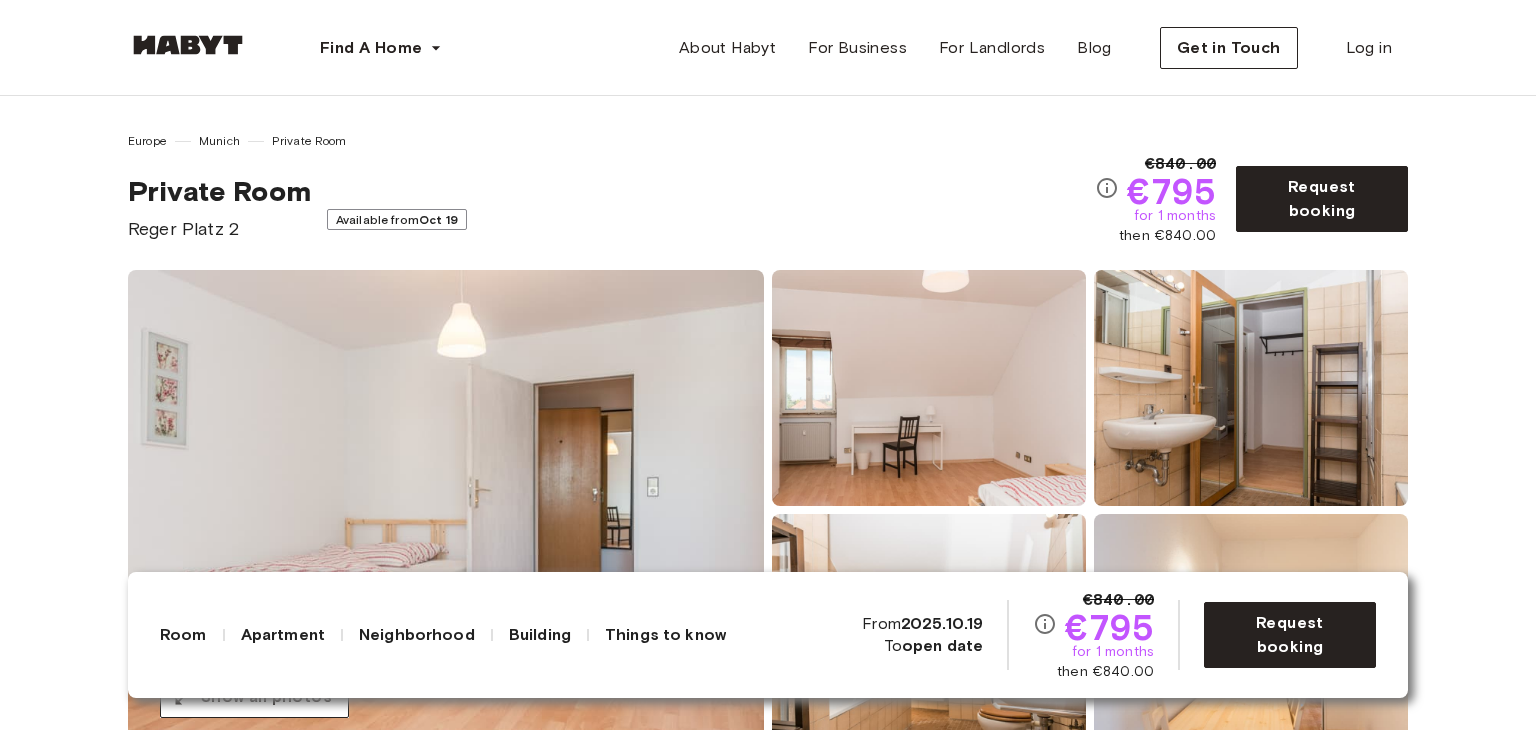 click on "Find A Home Europe Amsterdam Berlin Frankfurt Hamburg Lisbon Madrid Milan Modena Paris Turin Munich Rotterdam Stuttgart Dusseldorf Cologne Zurich The Hague Graz Brussels Leipzig Asia Hong Kong Singapore Seoul Phuket Tokyo About Habyt For Business For Landlords Blog Get in Touch Log in" at bounding box center (768, 48) 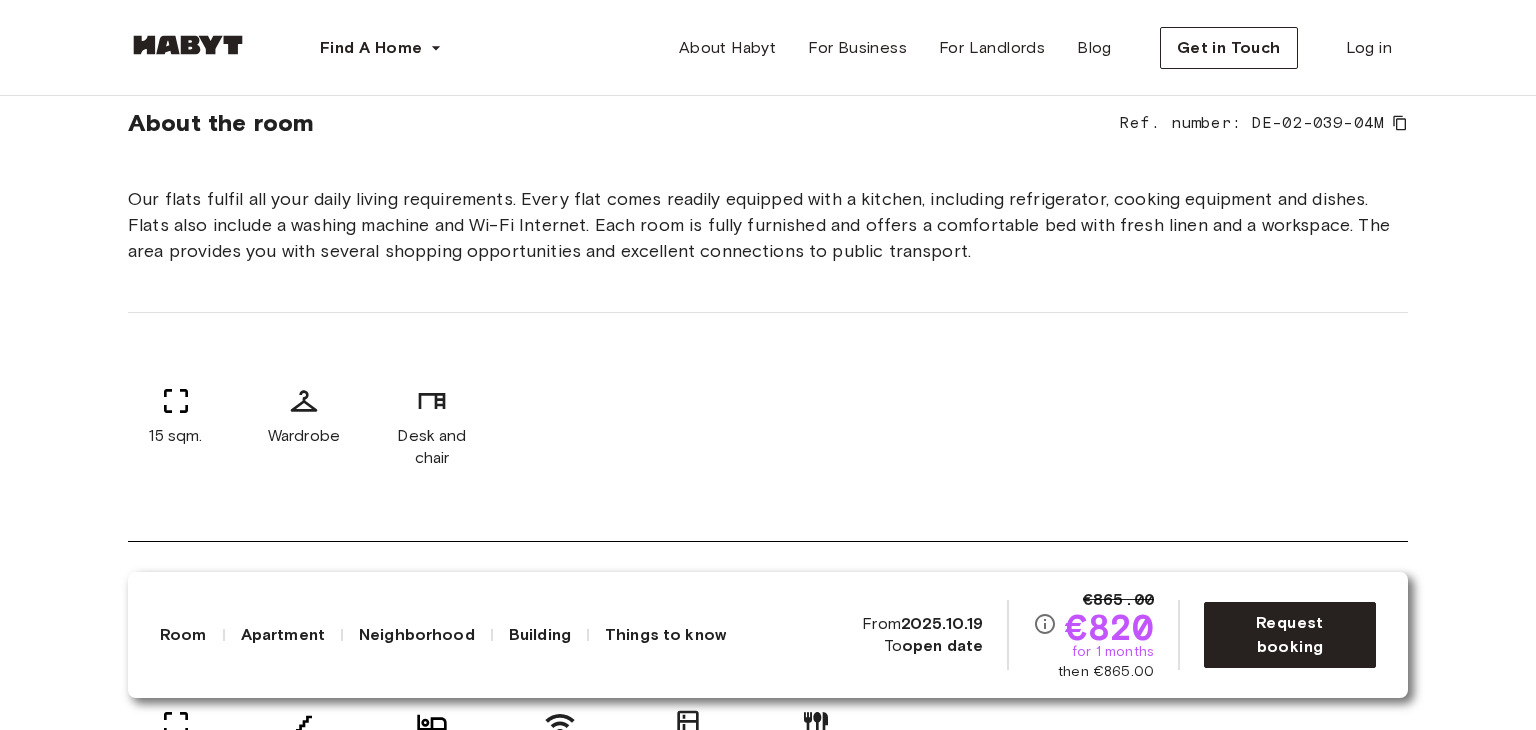 scroll, scrollTop: 722, scrollLeft: 0, axis: vertical 